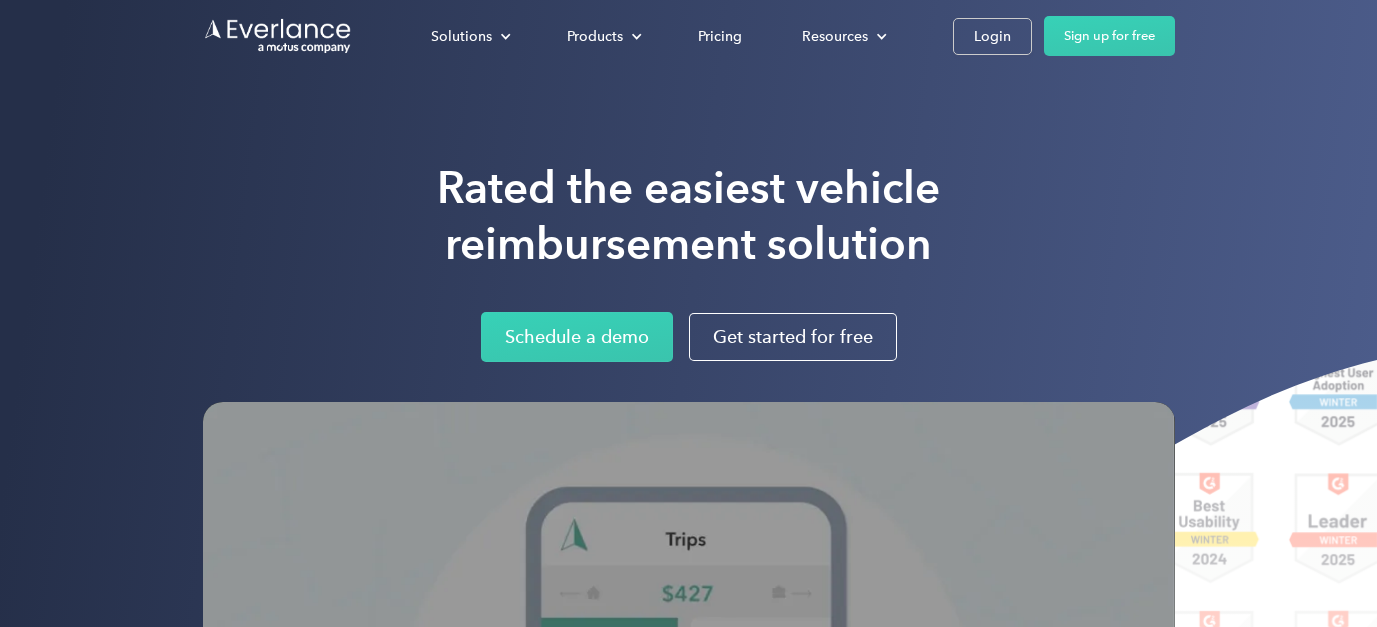 scroll, scrollTop: 0, scrollLeft: 0, axis: both 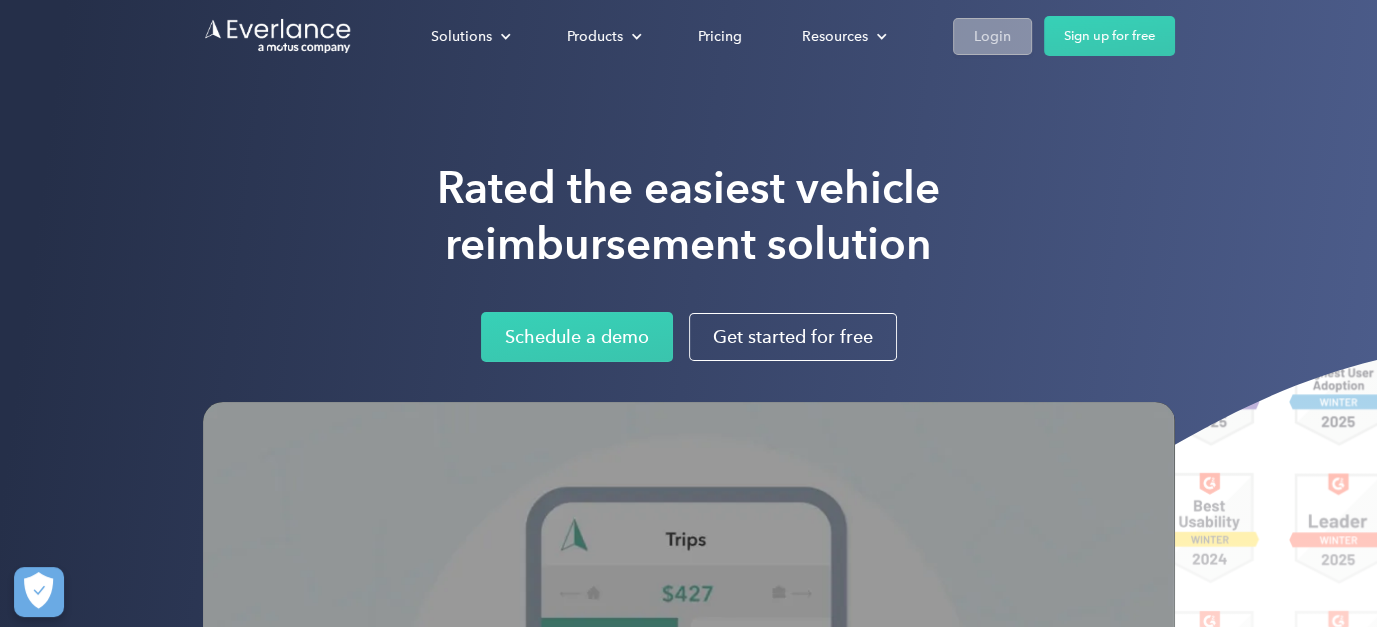 click on "Login" at bounding box center (992, 36) 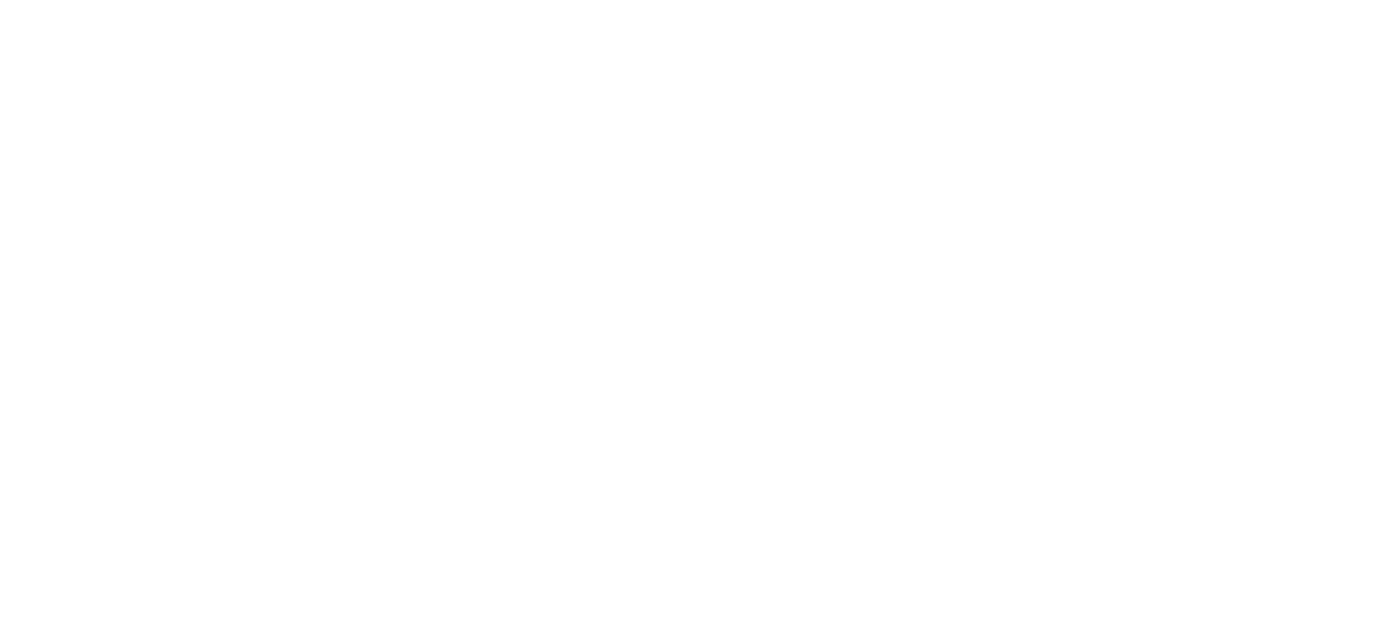 scroll, scrollTop: 0, scrollLeft: 0, axis: both 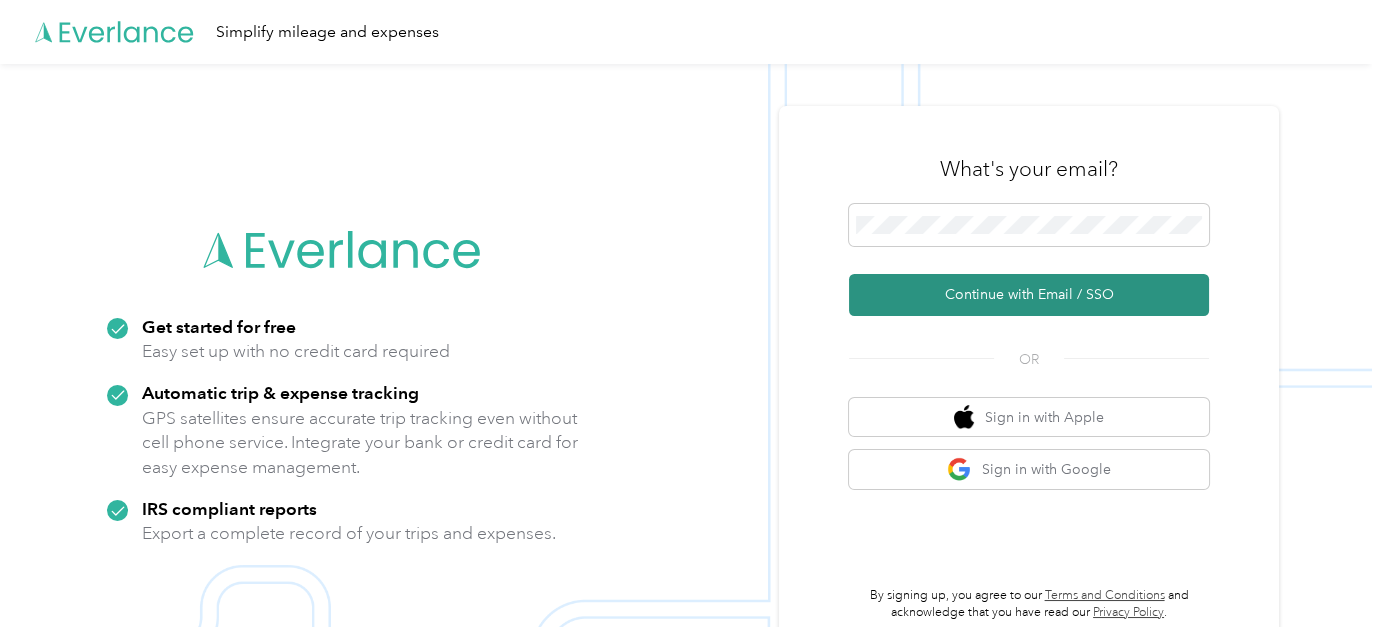 click on "Continue with Email / SSO" at bounding box center [1029, 295] 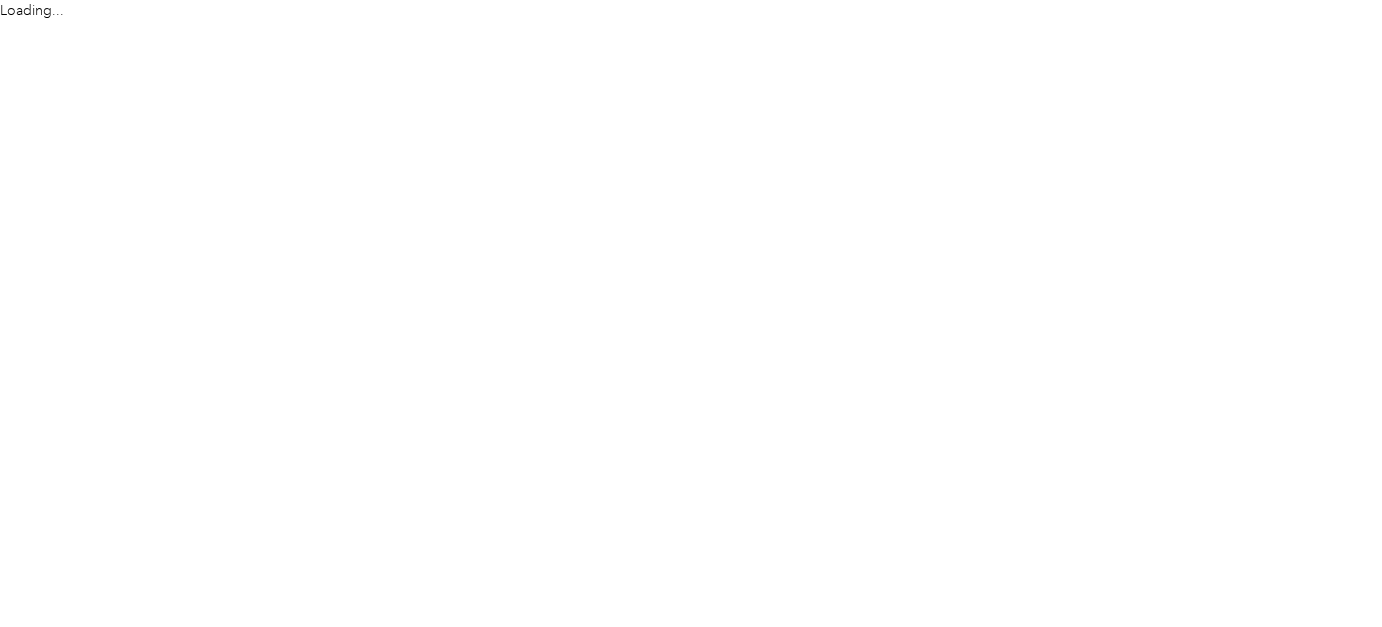 scroll, scrollTop: 0, scrollLeft: 0, axis: both 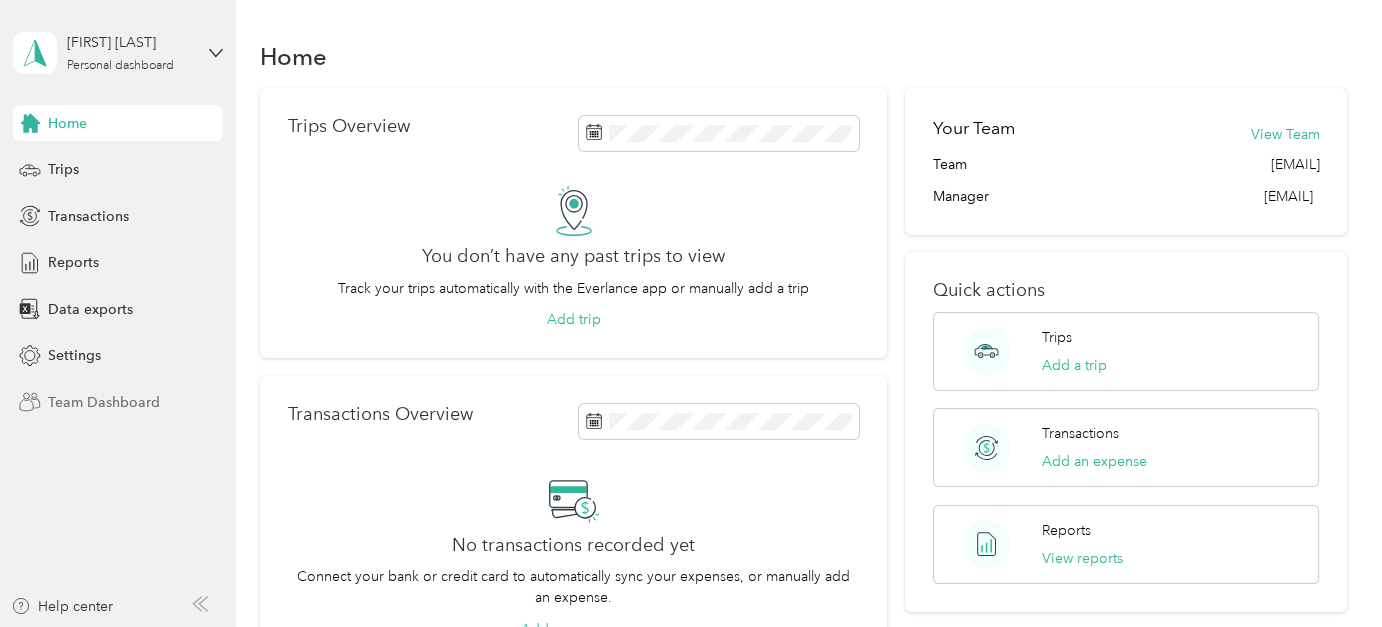 click on "Team Dashboard" at bounding box center [104, 402] 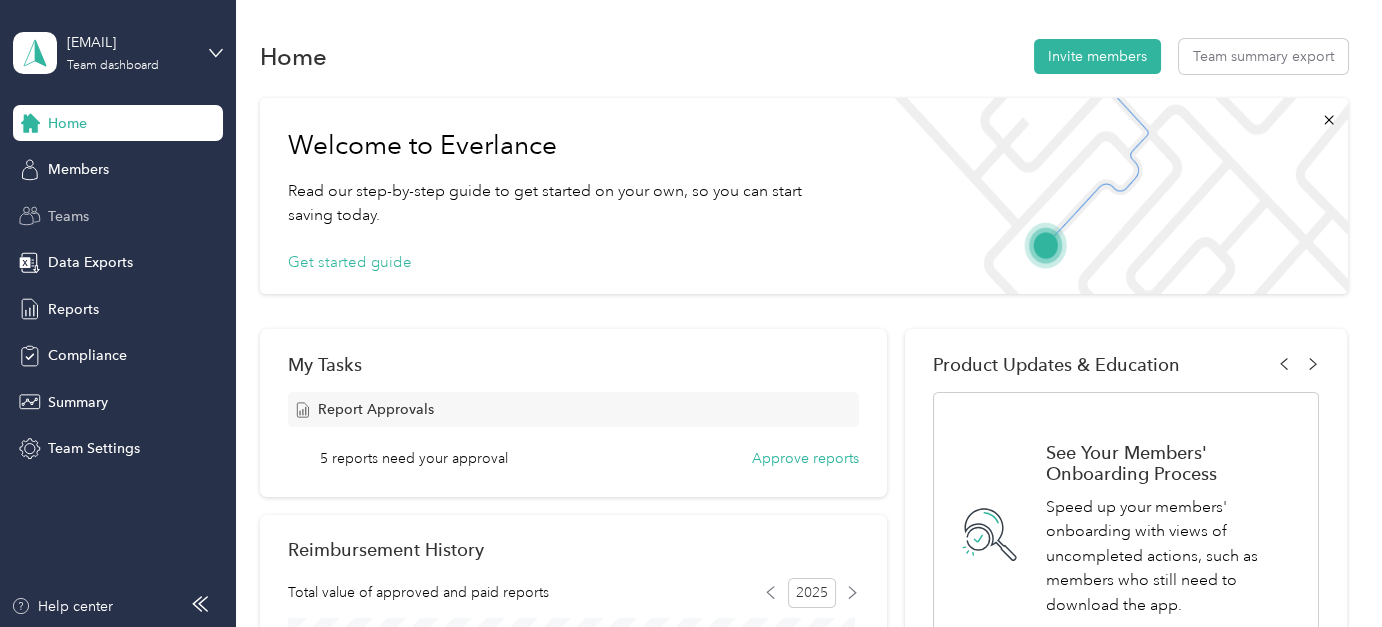 click on "Teams" at bounding box center [68, 216] 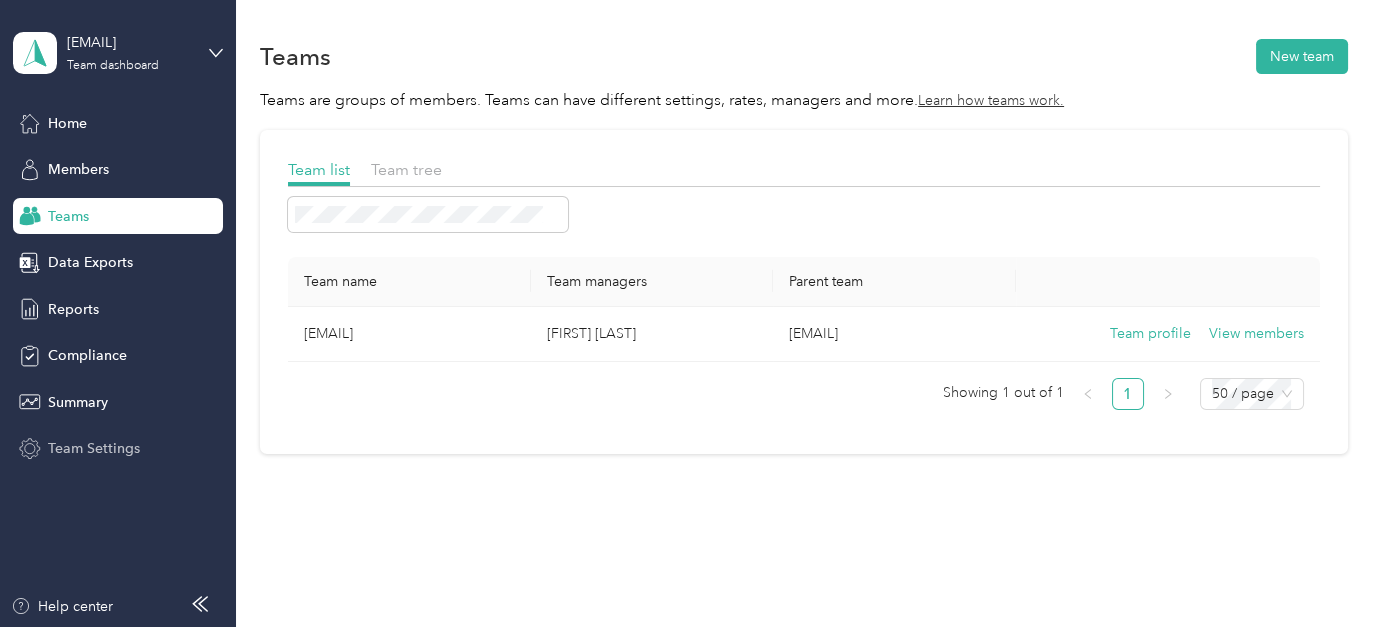 click on "Team Settings" at bounding box center [94, 448] 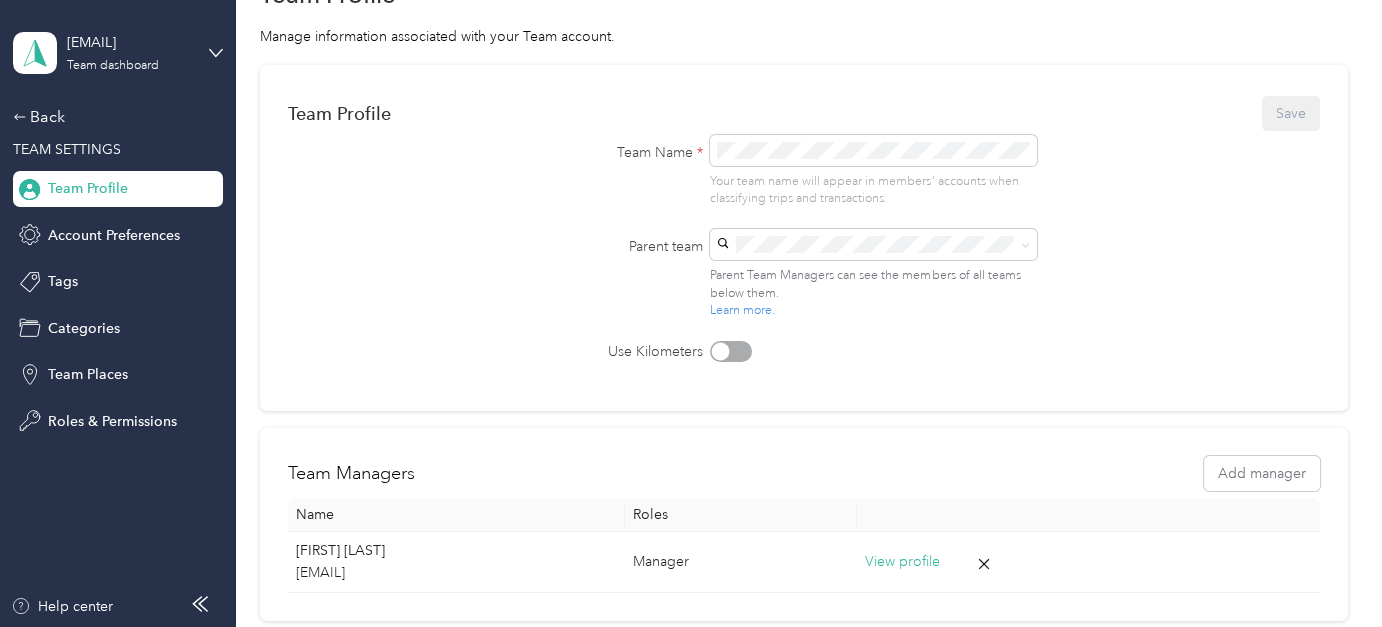 scroll, scrollTop: 299, scrollLeft: 0, axis: vertical 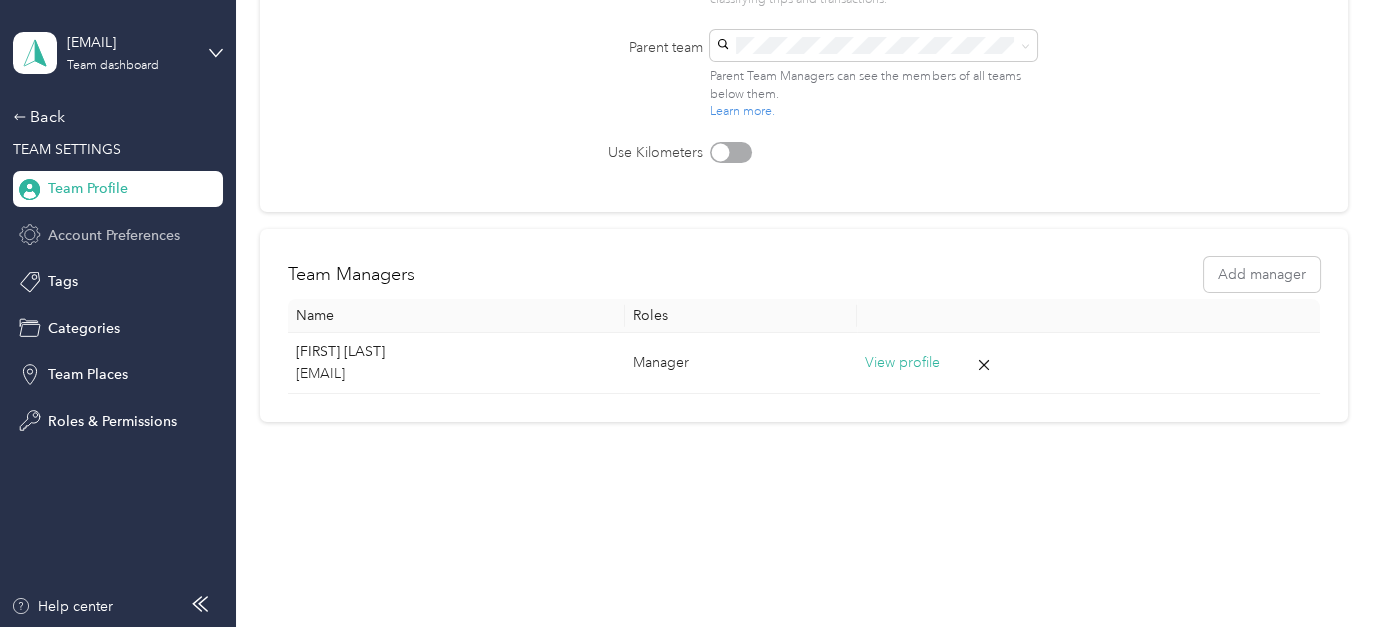 click on "Account Preferences" at bounding box center [114, 235] 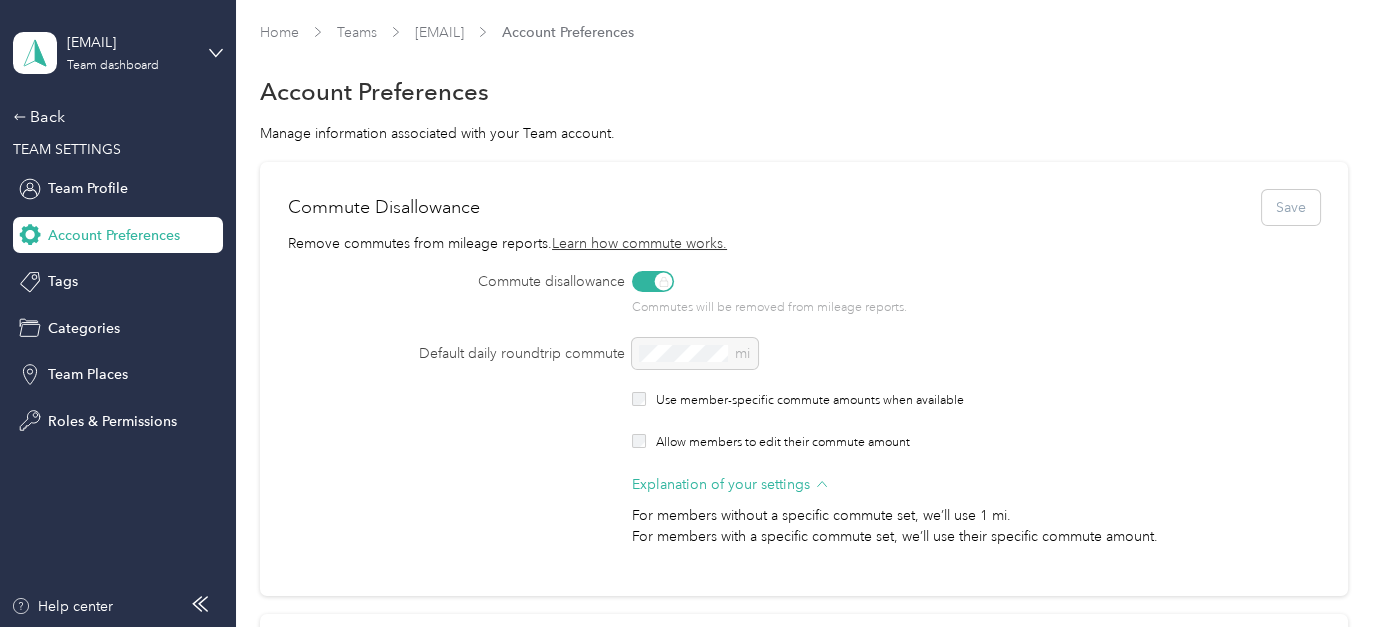 scroll, scrollTop: 0, scrollLeft: 0, axis: both 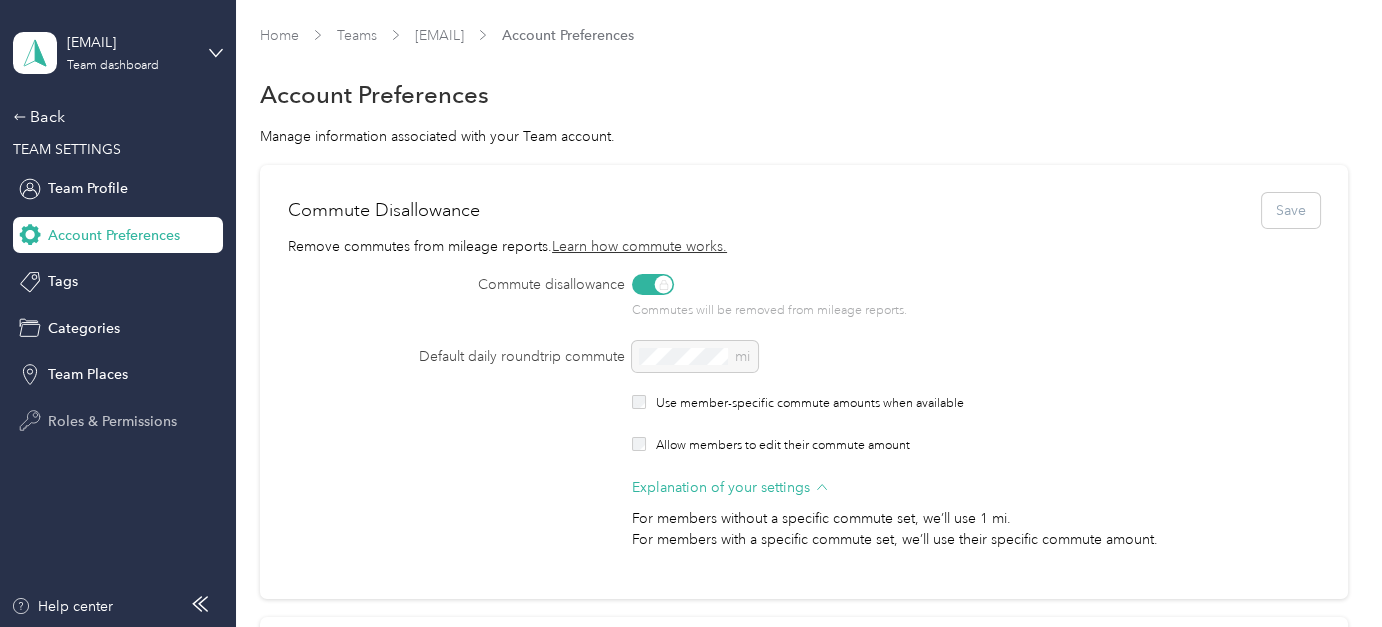 click on "Roles & Permissions" at bounding box center [112, 421] 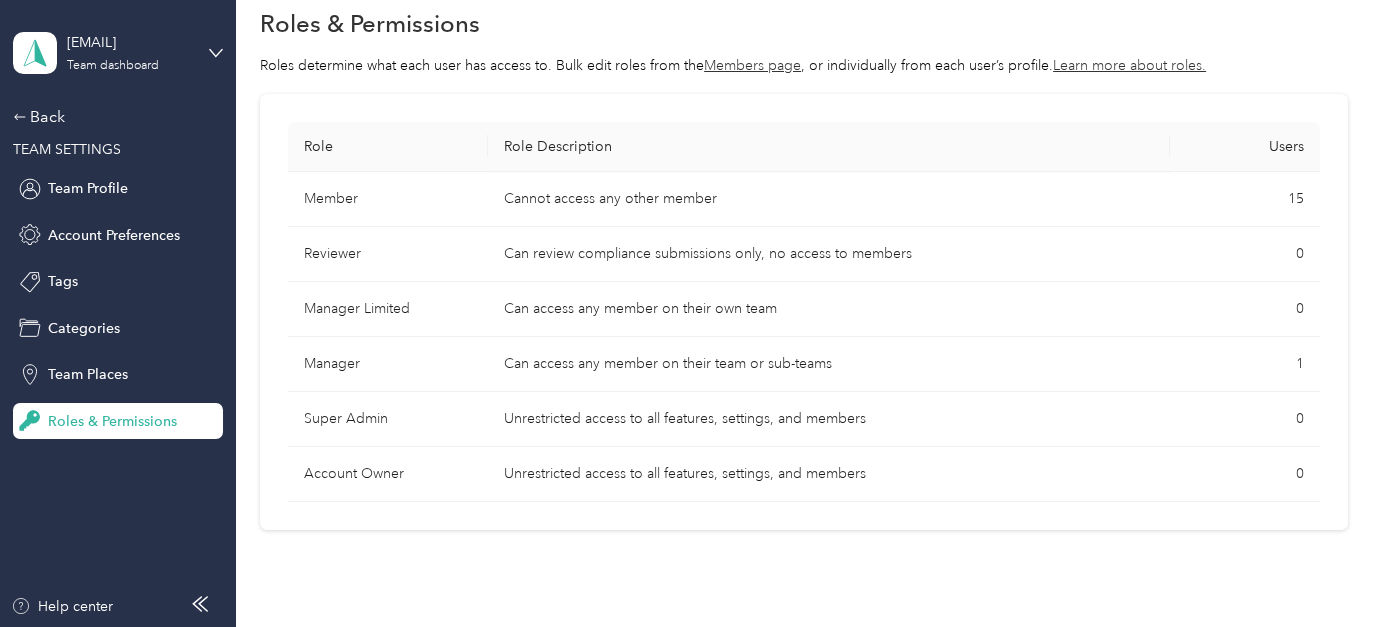 scroll, scrollTop: 0, scrollLeft: 0, axis: both 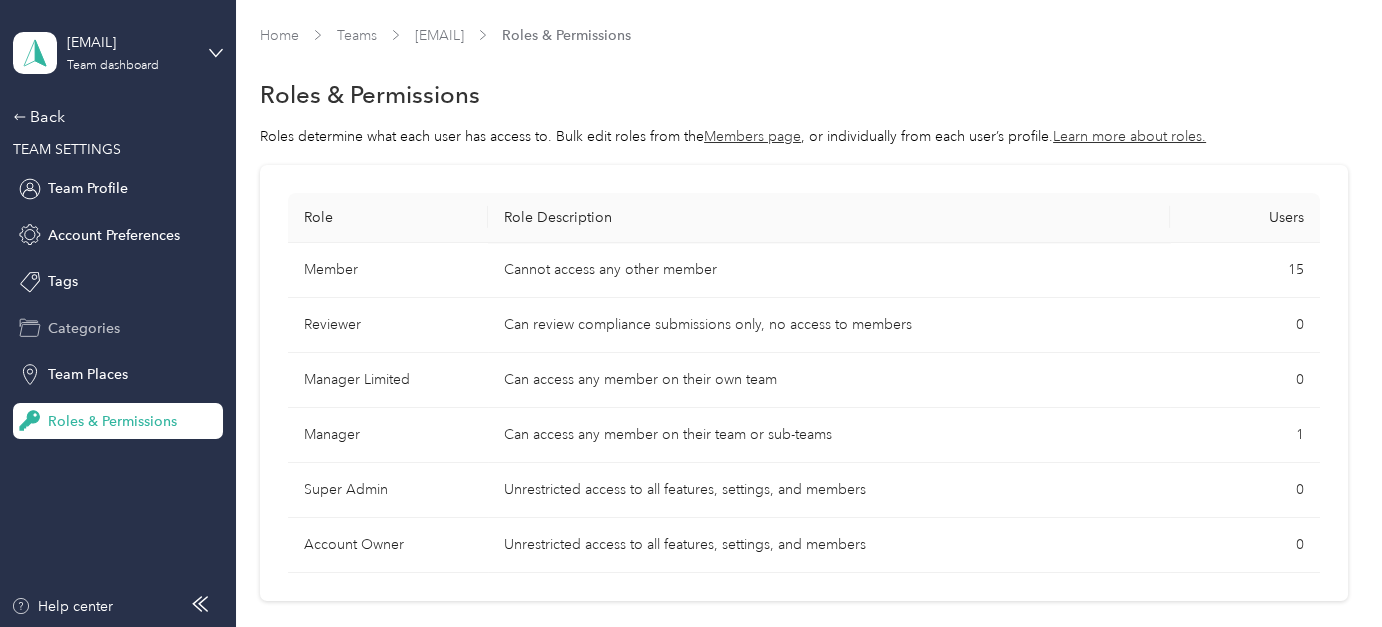 drag, startPoint x: 144, startPoint y: 376, endPoint x: 105, endPoint y: 336, distance: 55.86591 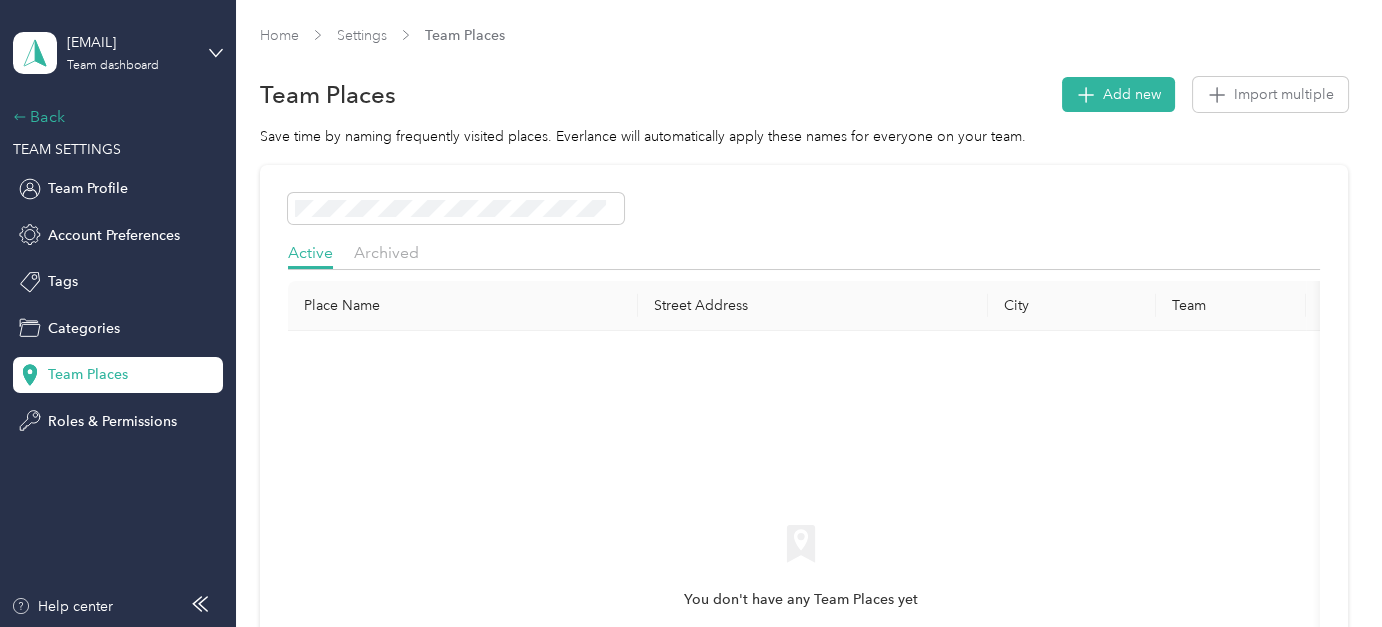 click on "Back" at bounding box center [113, 117] 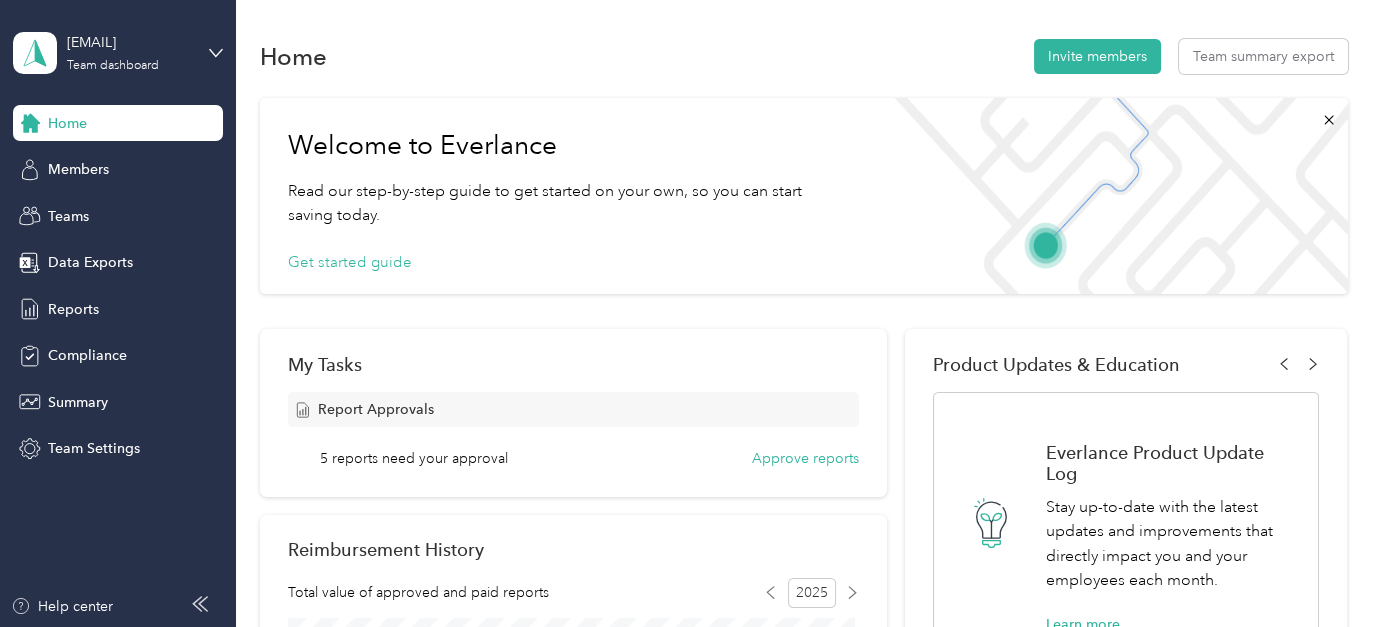 click 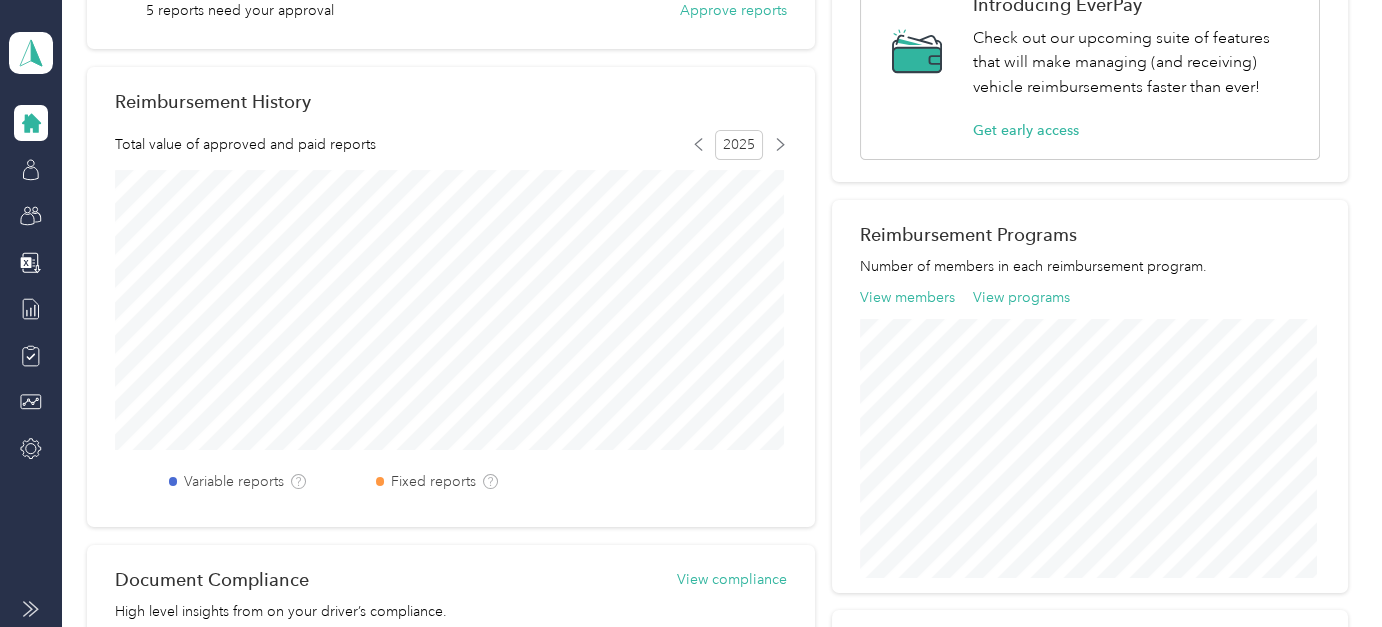scroll, scrollTop: 0, scrollLeft: 0, axis: both 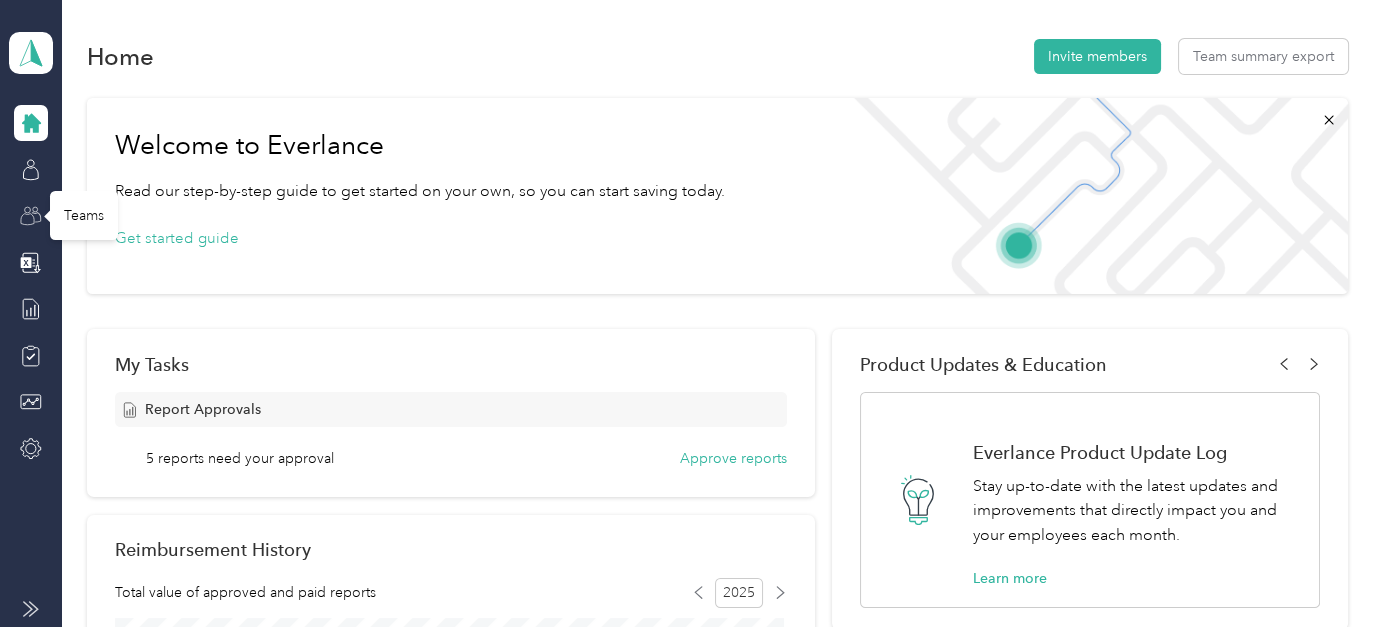 click 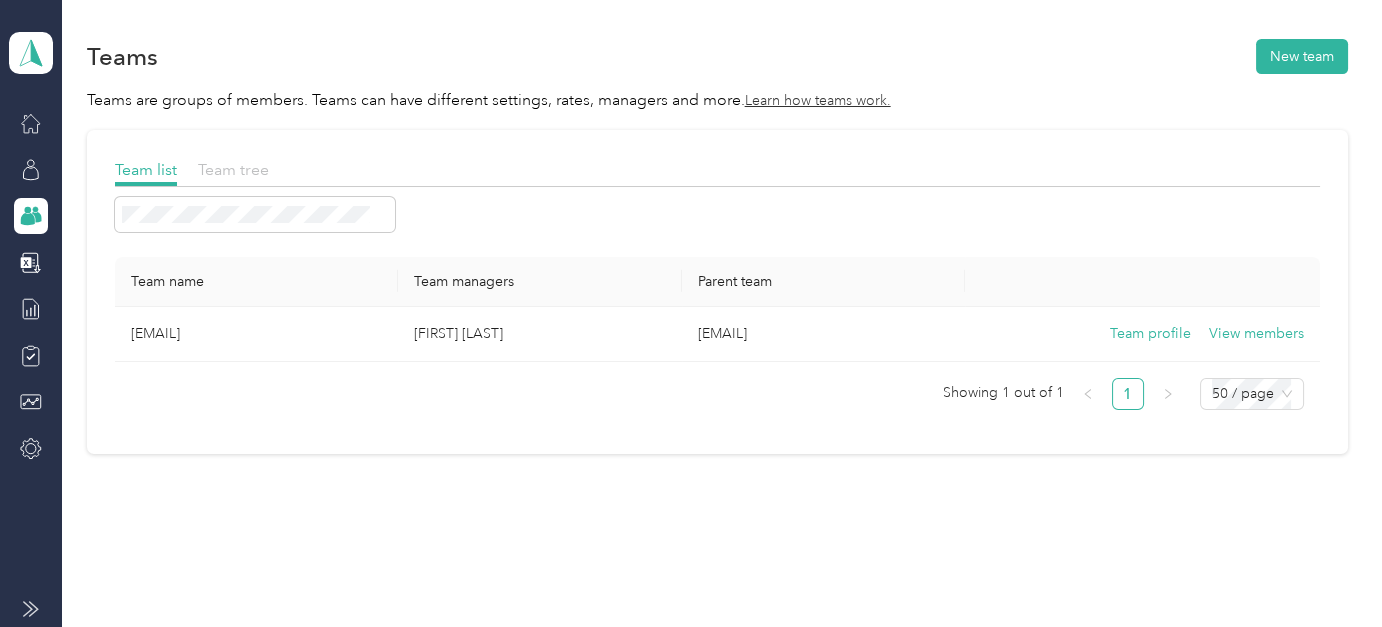 click on "Team tree" at bounding box center [233, 169] 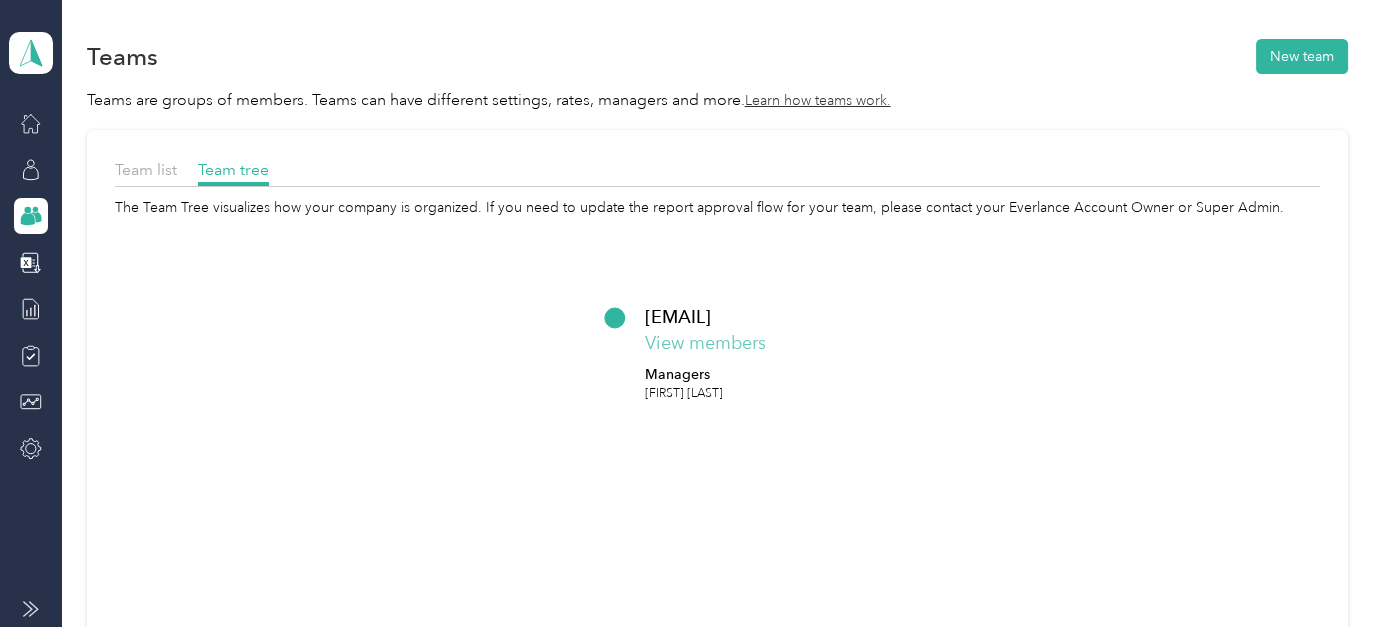 click on "View members" 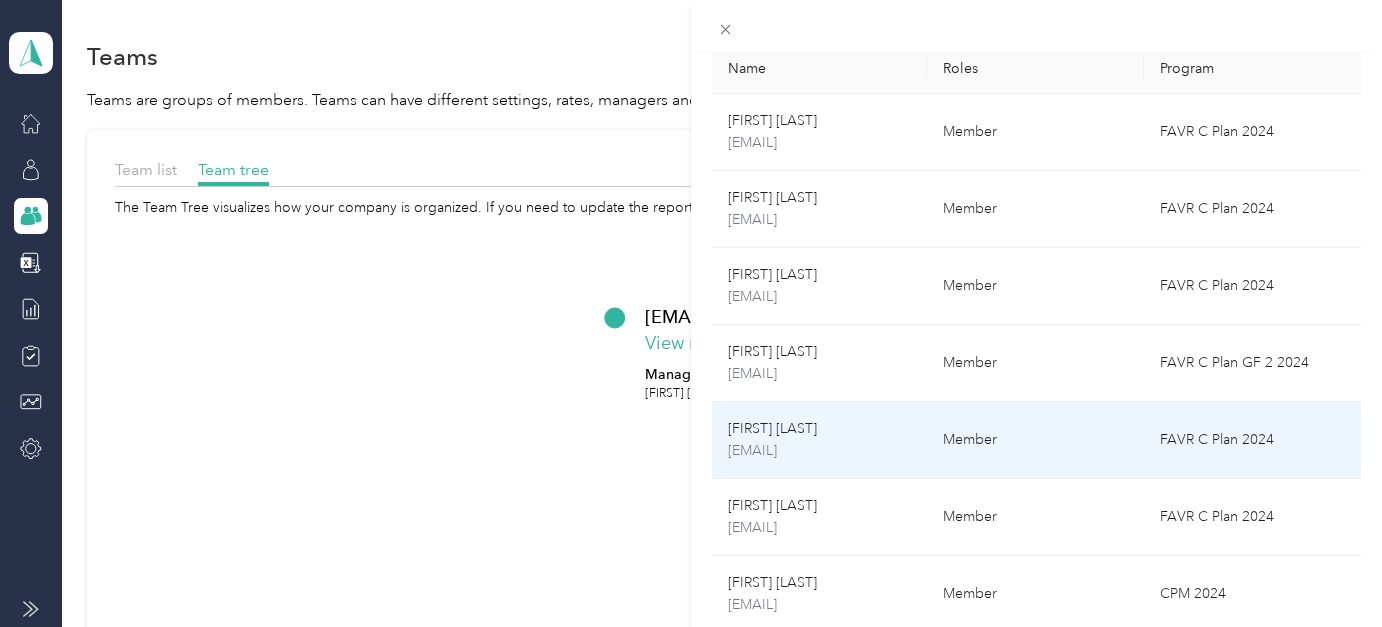 scroll, scrollTop: 100, scrollLeft: 0, axis: vertical 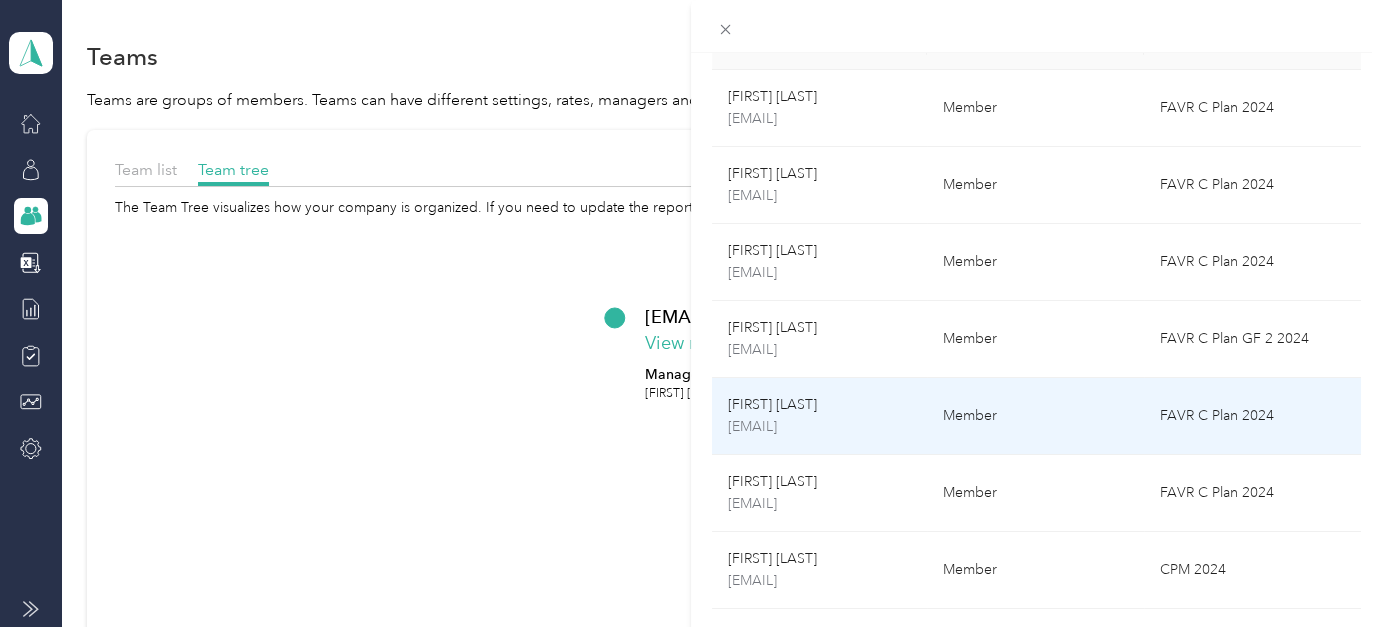click on "Member" at bounding box center (1036, 416) 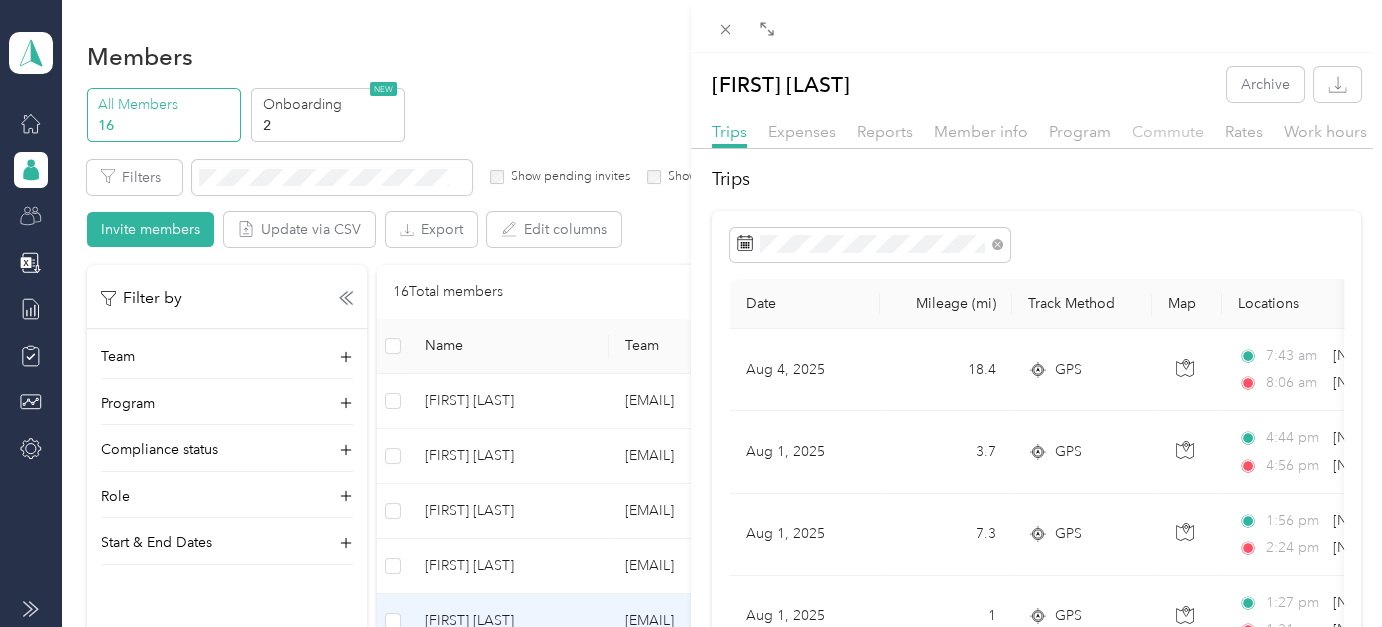 click on "Commute" at bounding box center [1168, 131] 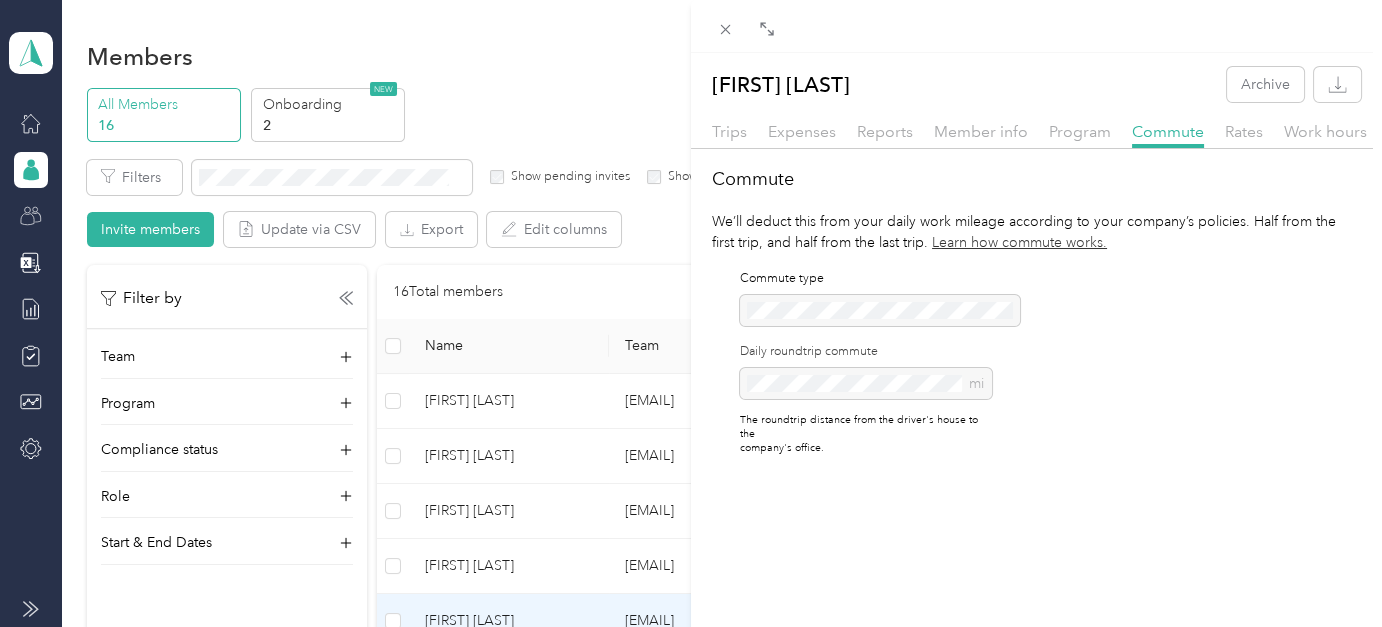 click on "mi" at bounding box center (866, 383) 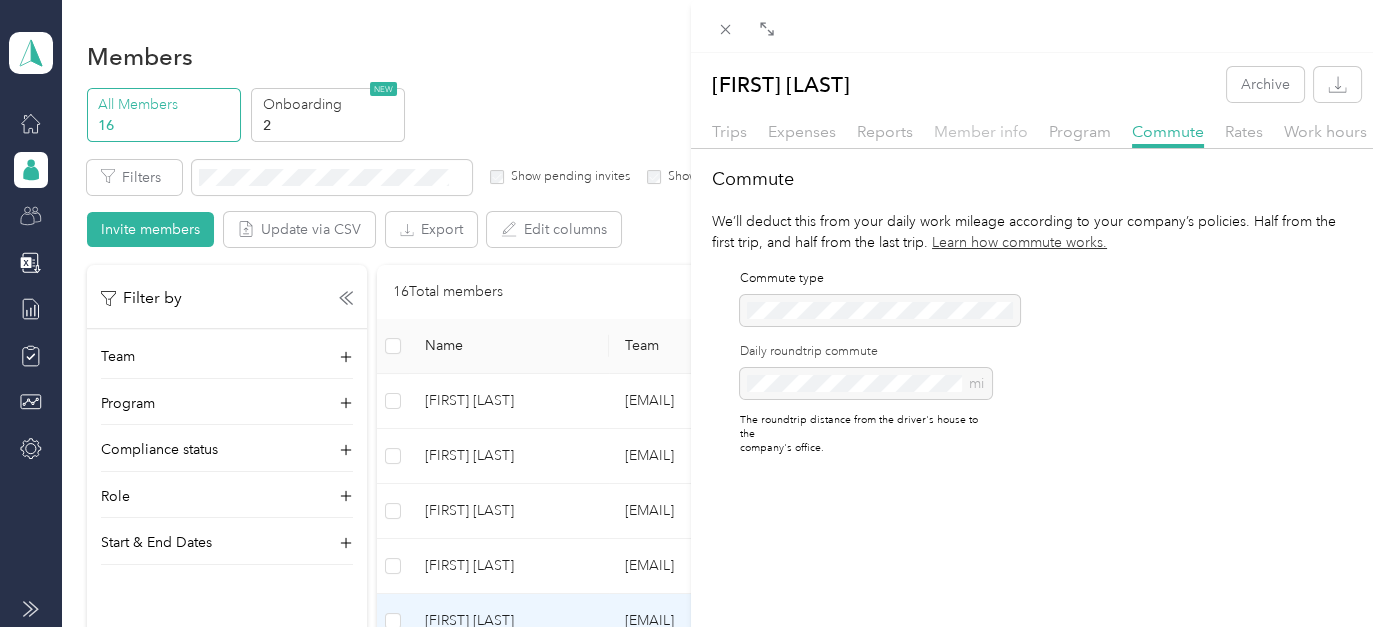 click on "Member info" at bounding box center (981, 131) 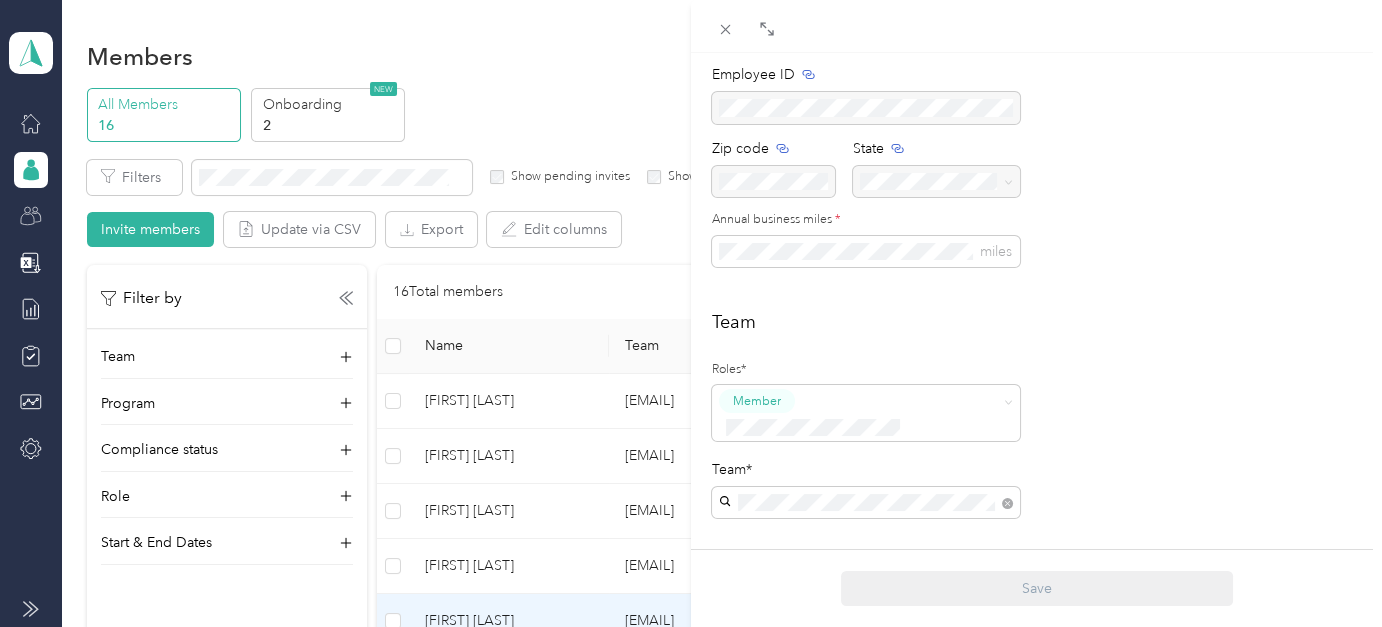 scroll, scrollTop: 100, scrollLeft: 0, axis: vertical 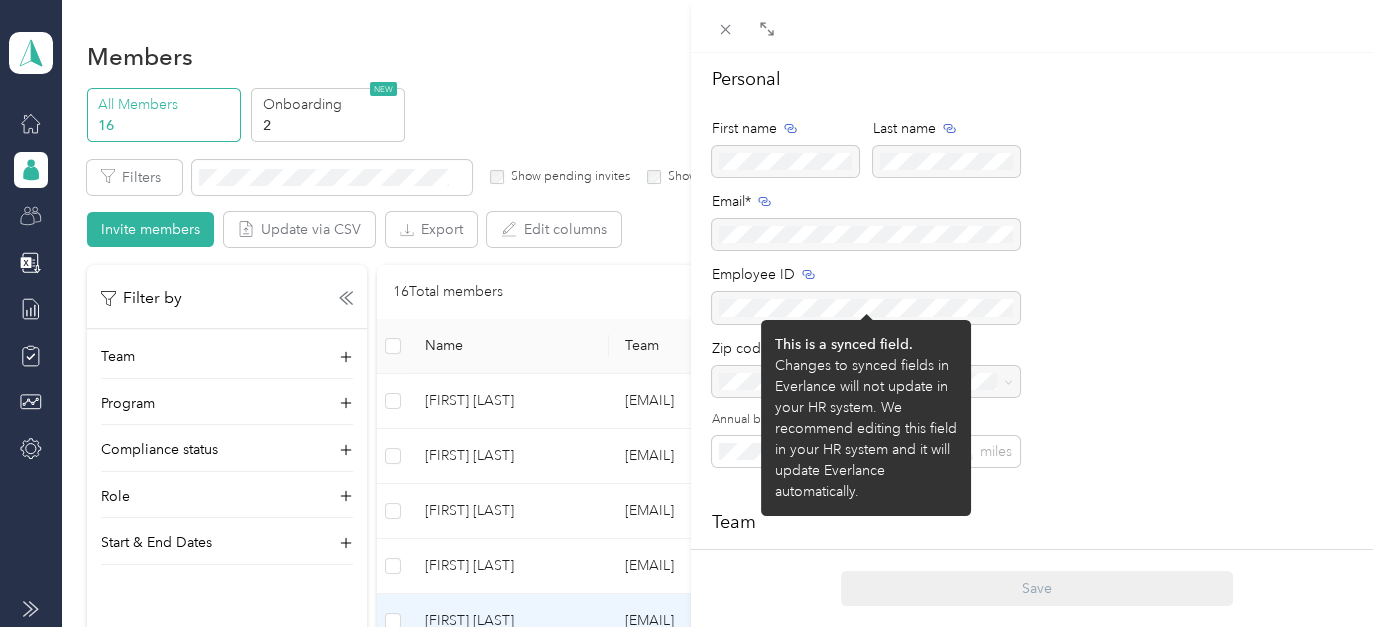 click on "Personal First name Last name Email* Employee ID Zip code State Annual business miles   * miles" at bounding box center (1036, 279) 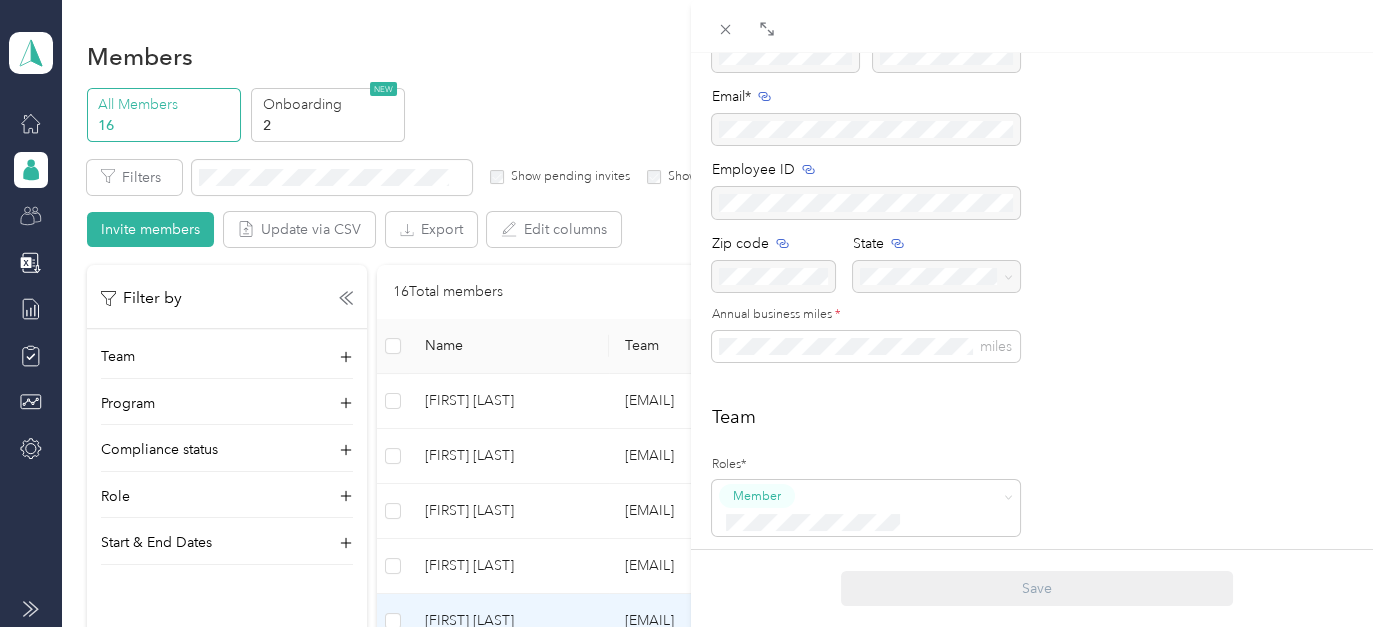 scroll, scrollTop: 300, scrollLeft: 0, axis: vertical 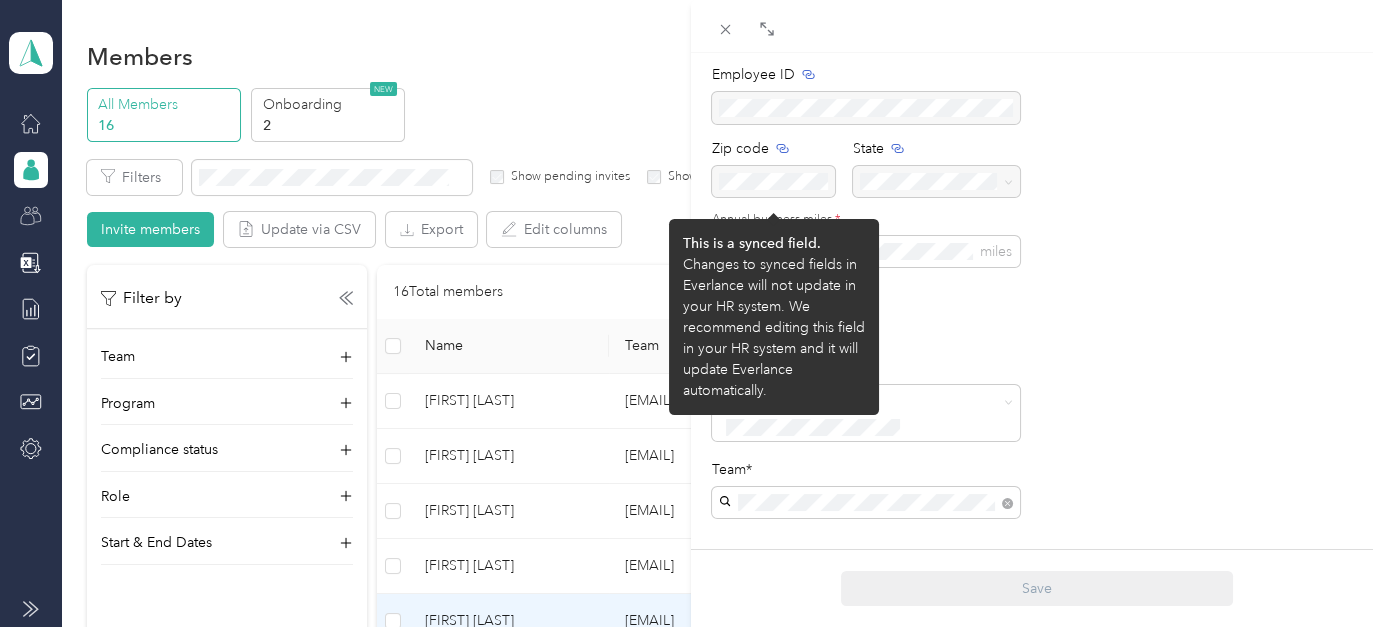 click at bounding box center (773, 181) 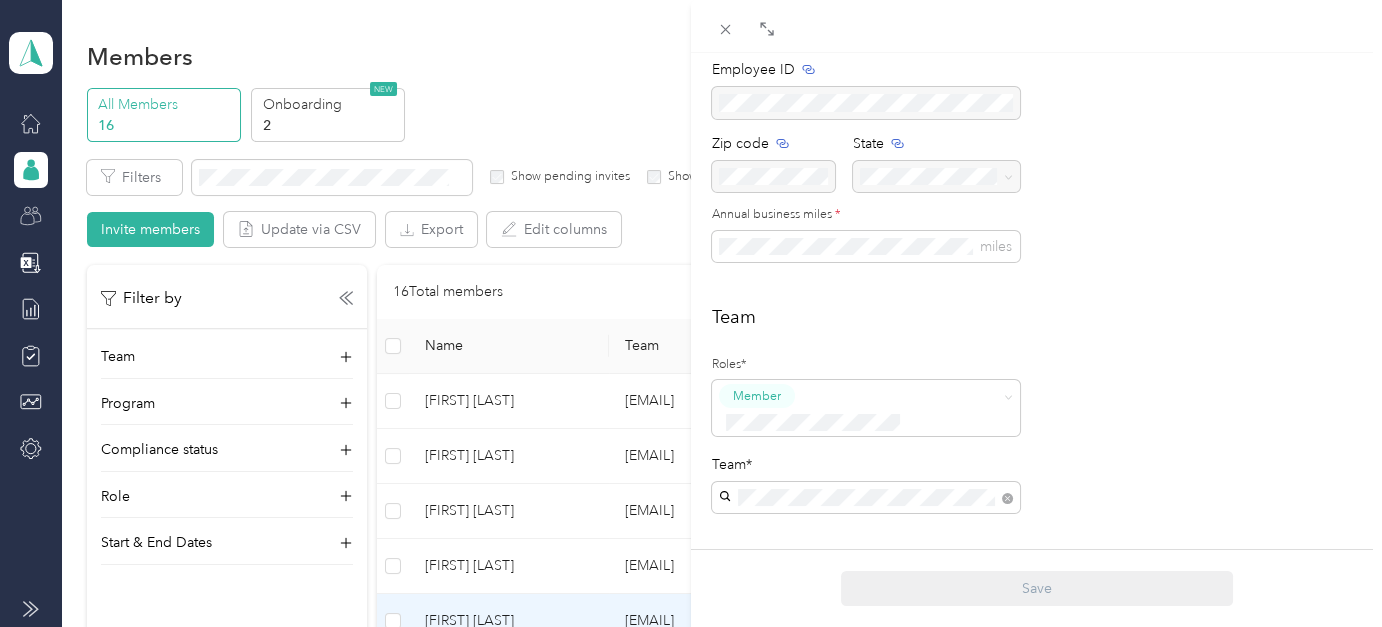 scroll, scrollTop: 200, scrollLeft: 0, axis: vertical 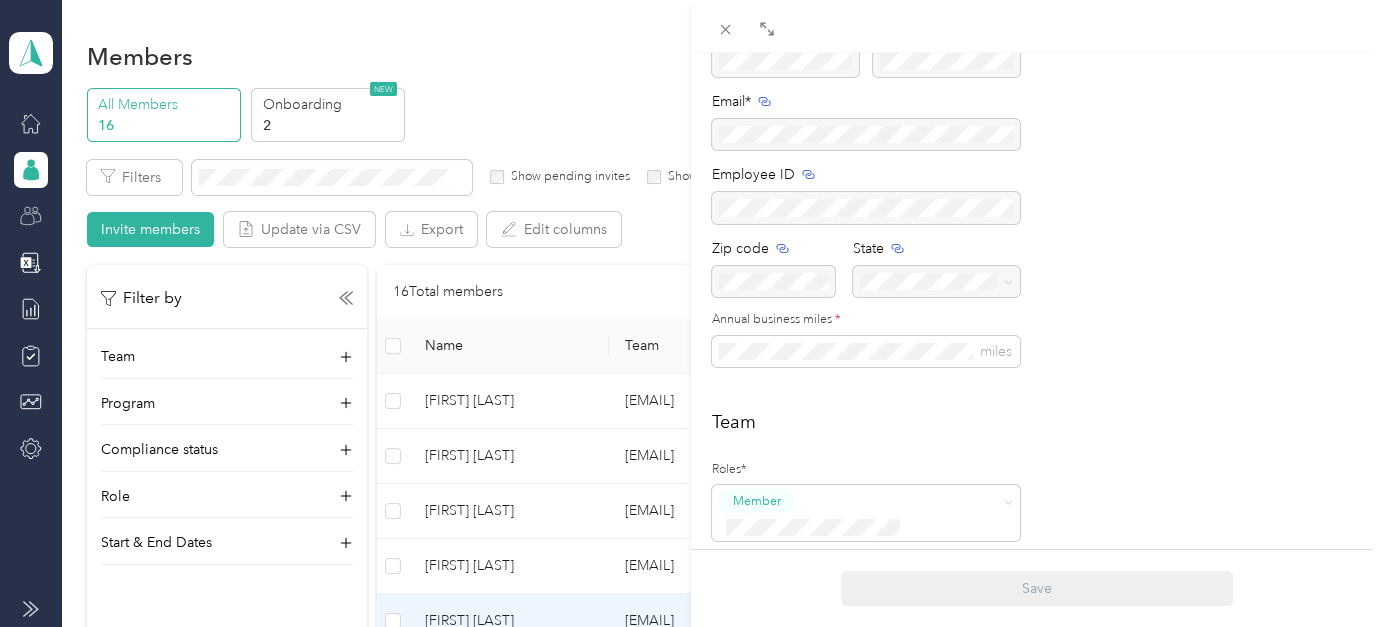 click on "Jeffrey Williams Archive Trips Expenses Reports Member info Program Commute Rates Work hours Personal First name Last name Email* Employee ID Zip code State Annual business miles   * miles Team Roles*   Member Team* Team Manager Thomas Ballou Short-term Leave Start date   End date   Members on leave will not have access to Everlance. Archive member End date Adding an end date archives a member. Archived members will lose access to Everlance 30 days after the end date. To edit program start date go to the   program tab Custom Meta-data CTC   Office Location   Save" at bounding box center [691, 313] 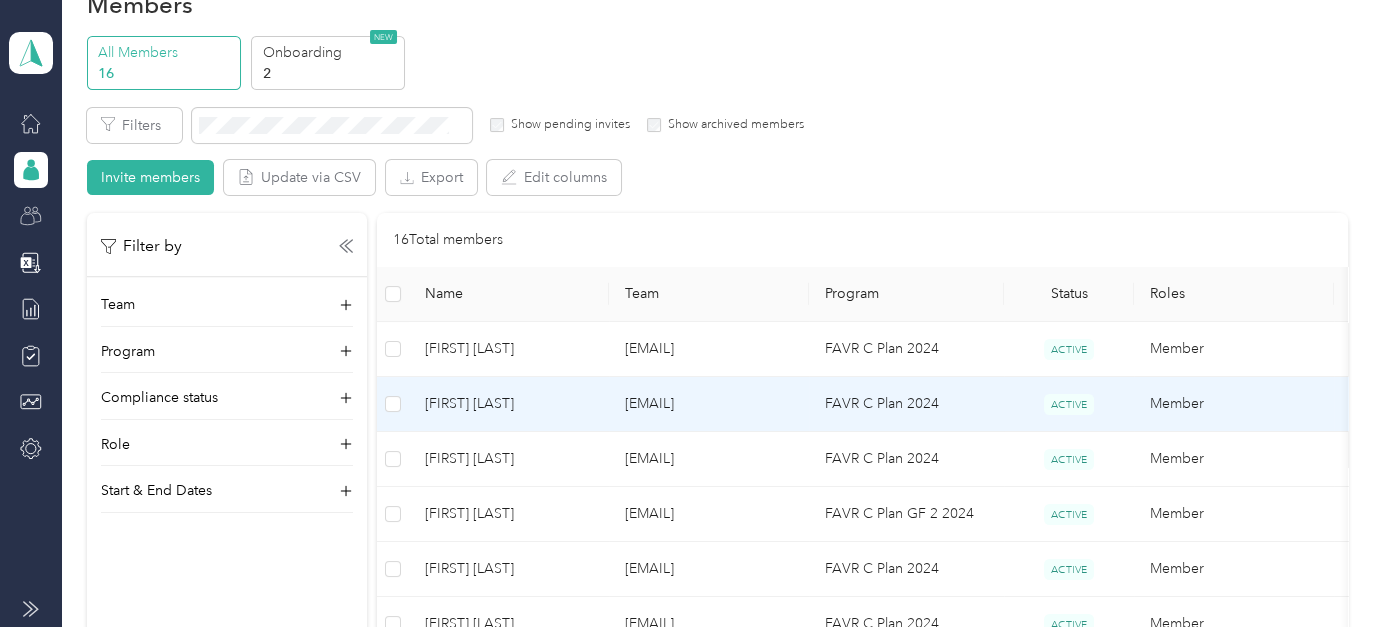 scroll, scrollTop: 100, scrollLeft: 0, axis: vertical 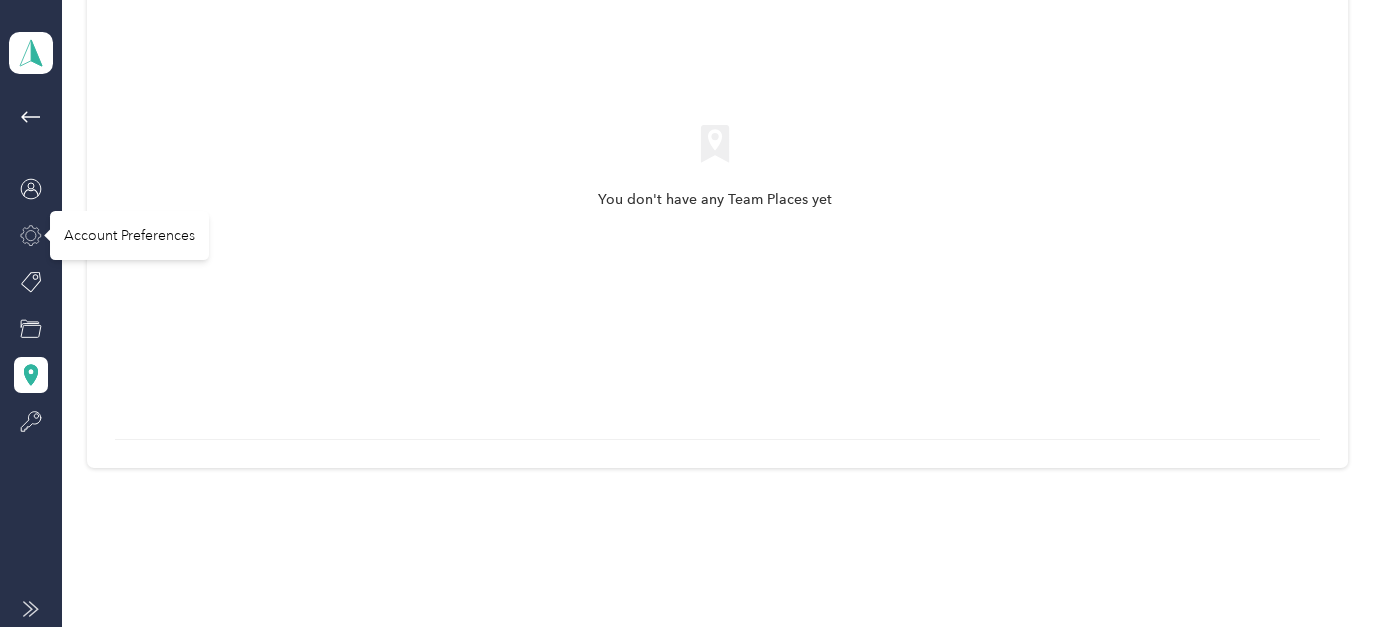 click 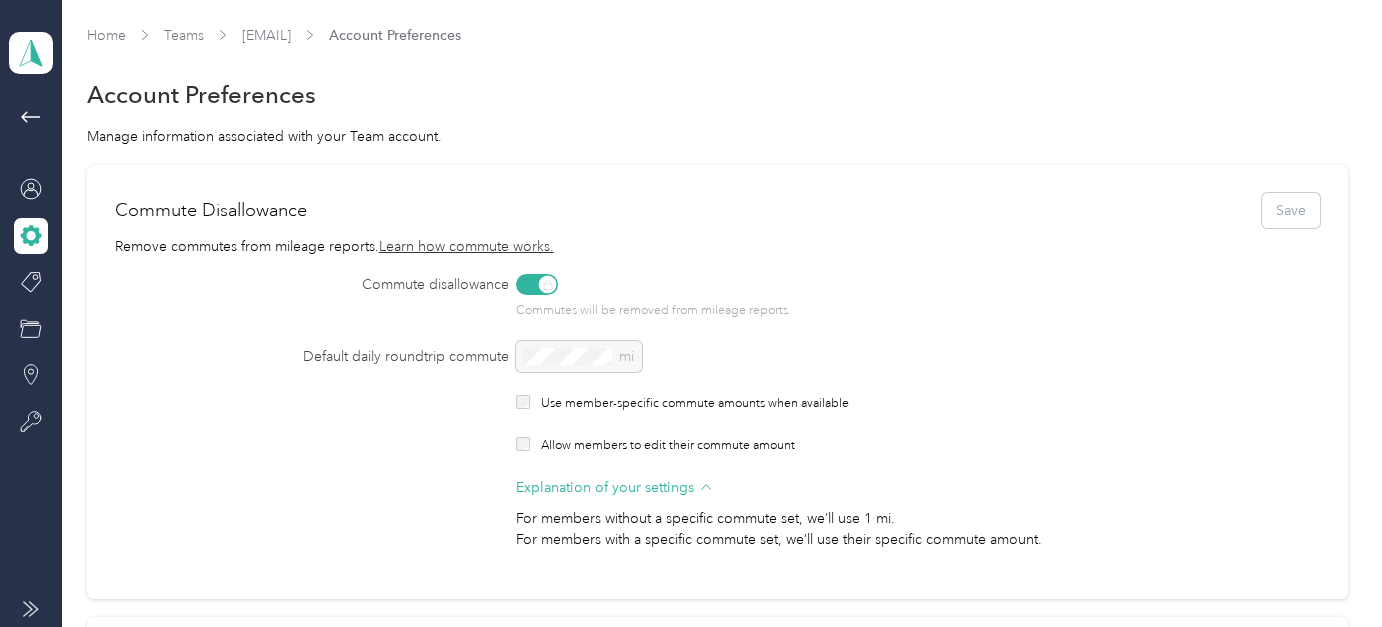 scroll, scrollTop: 400, scrollLeft: 0, axis: vertical 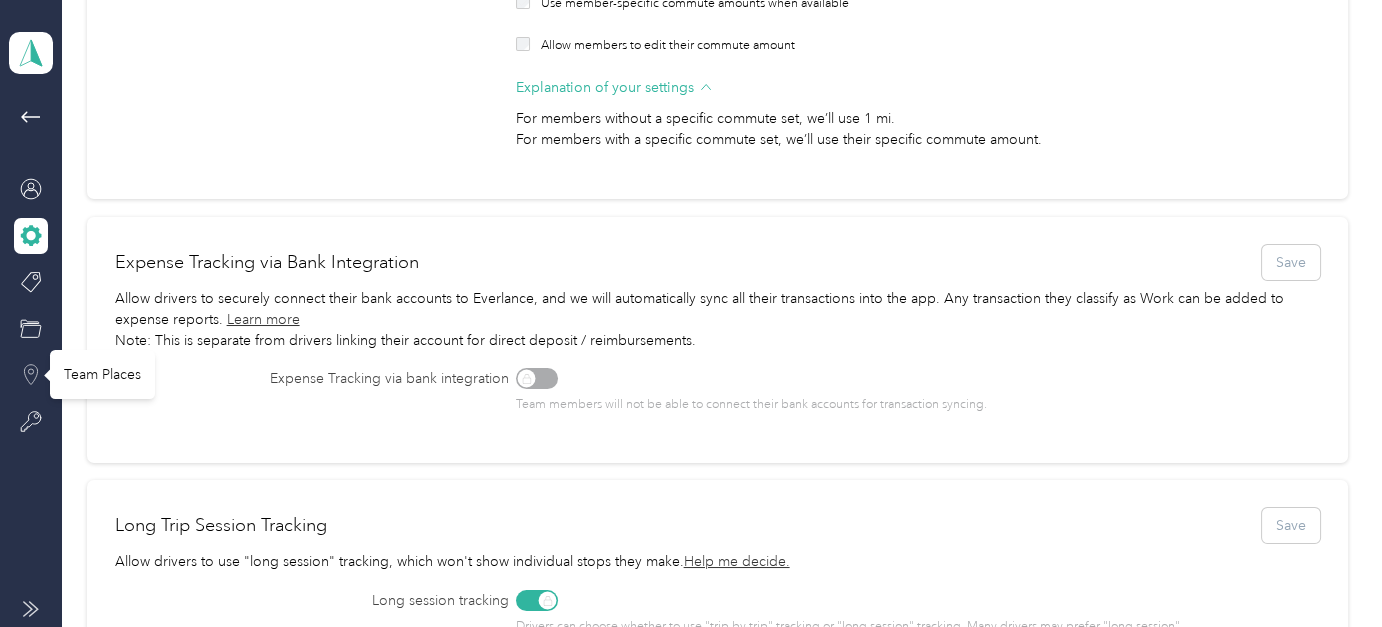 click 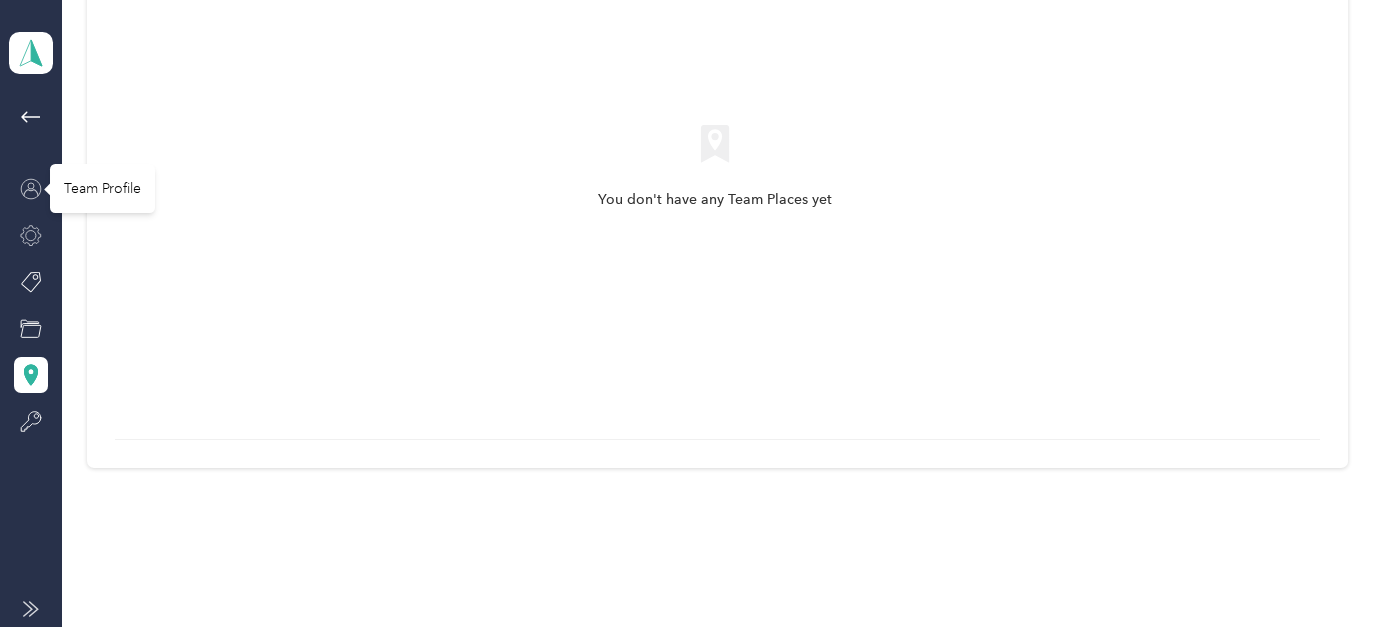 click 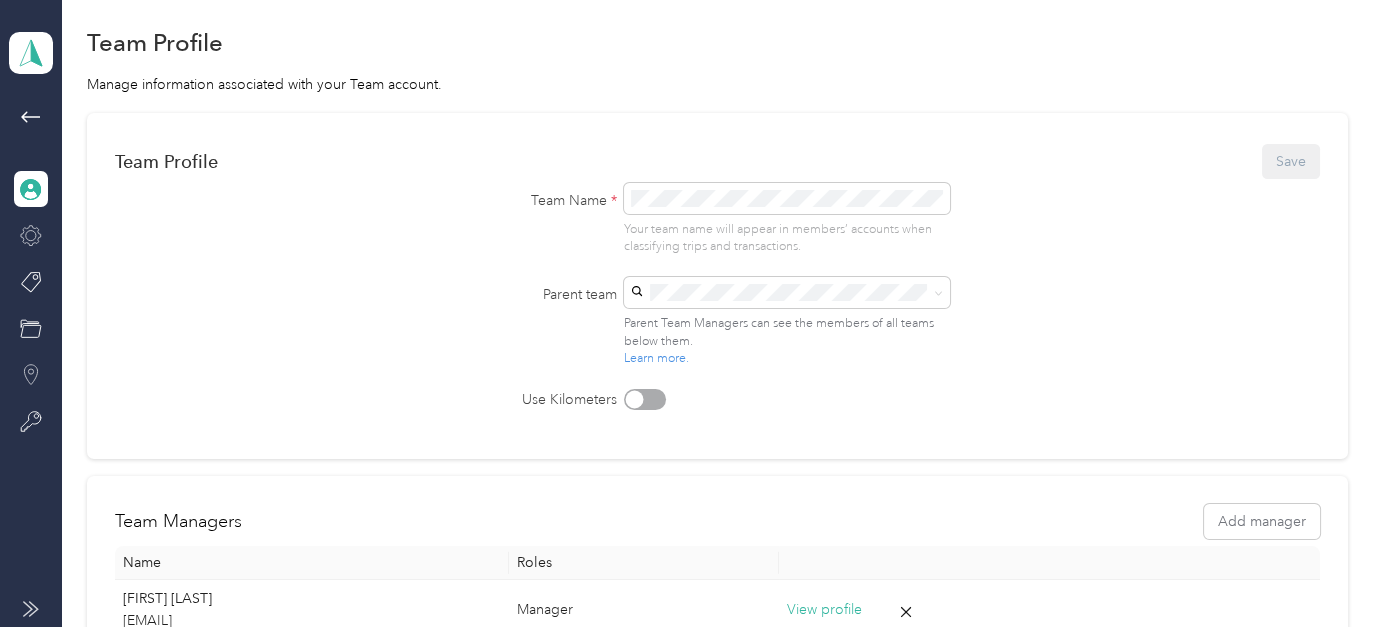 scroll, scrollTop: 0, scrollLeft: 0, axis: both 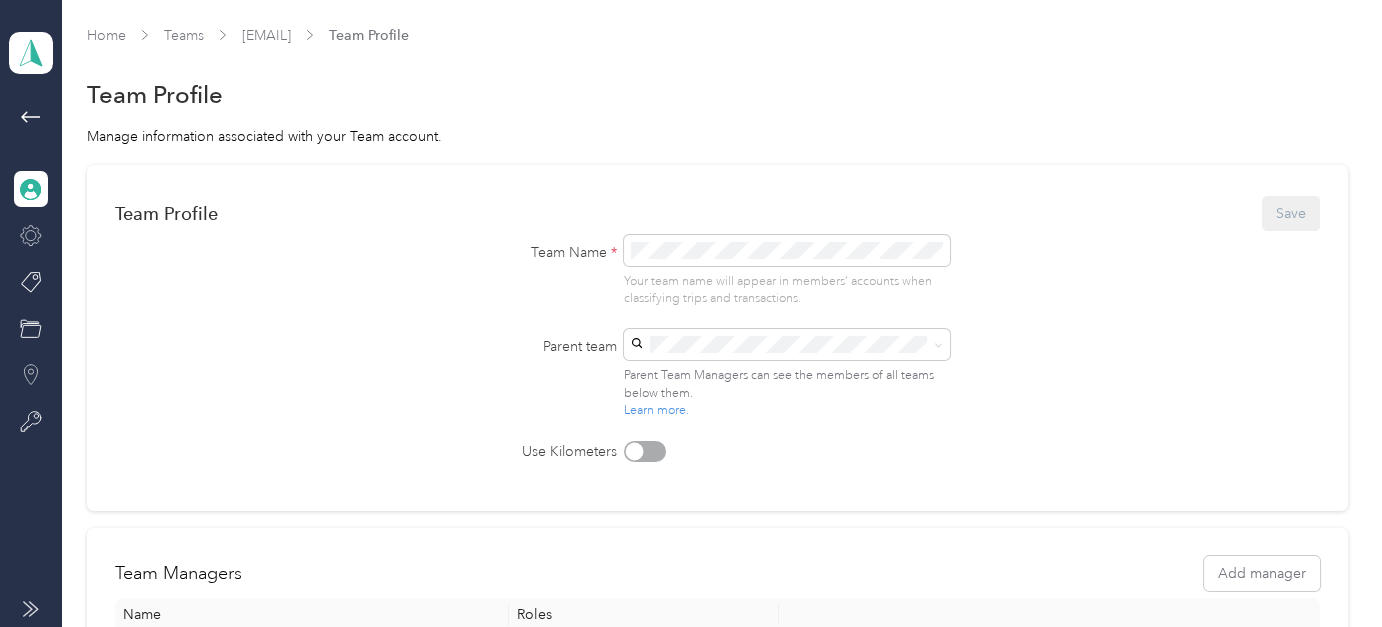 click 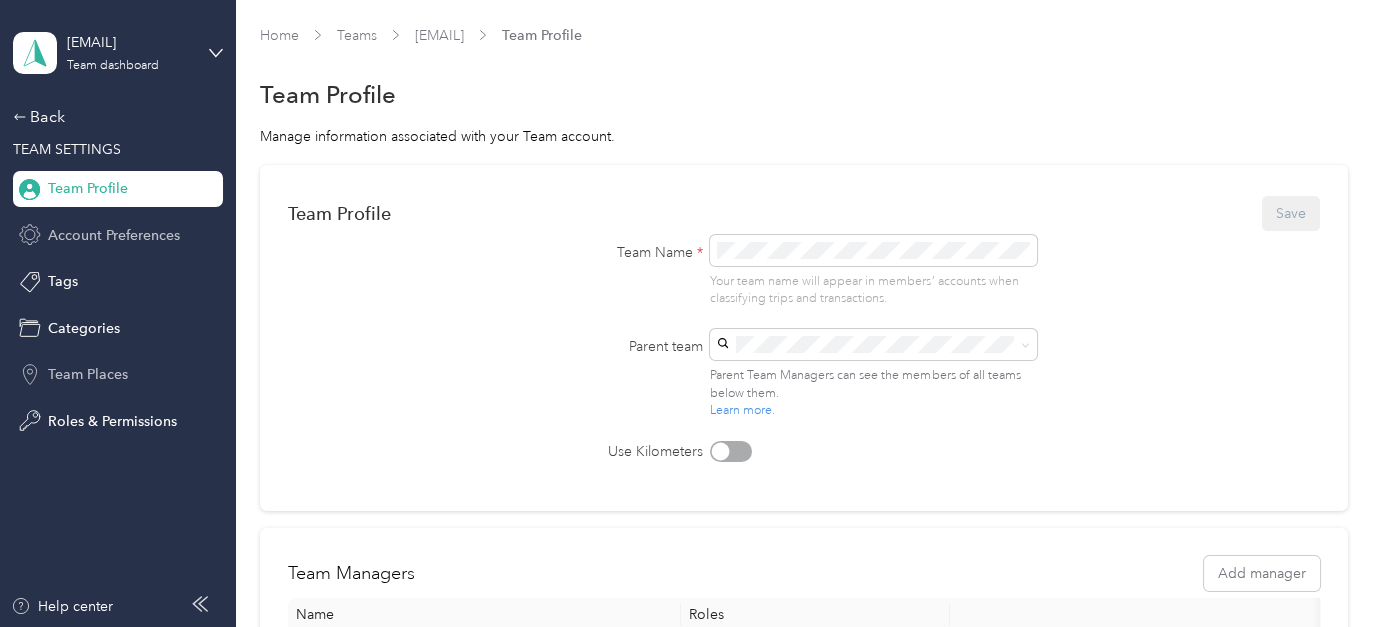 click on "Account Preferences" at bounding box center [114, 235] 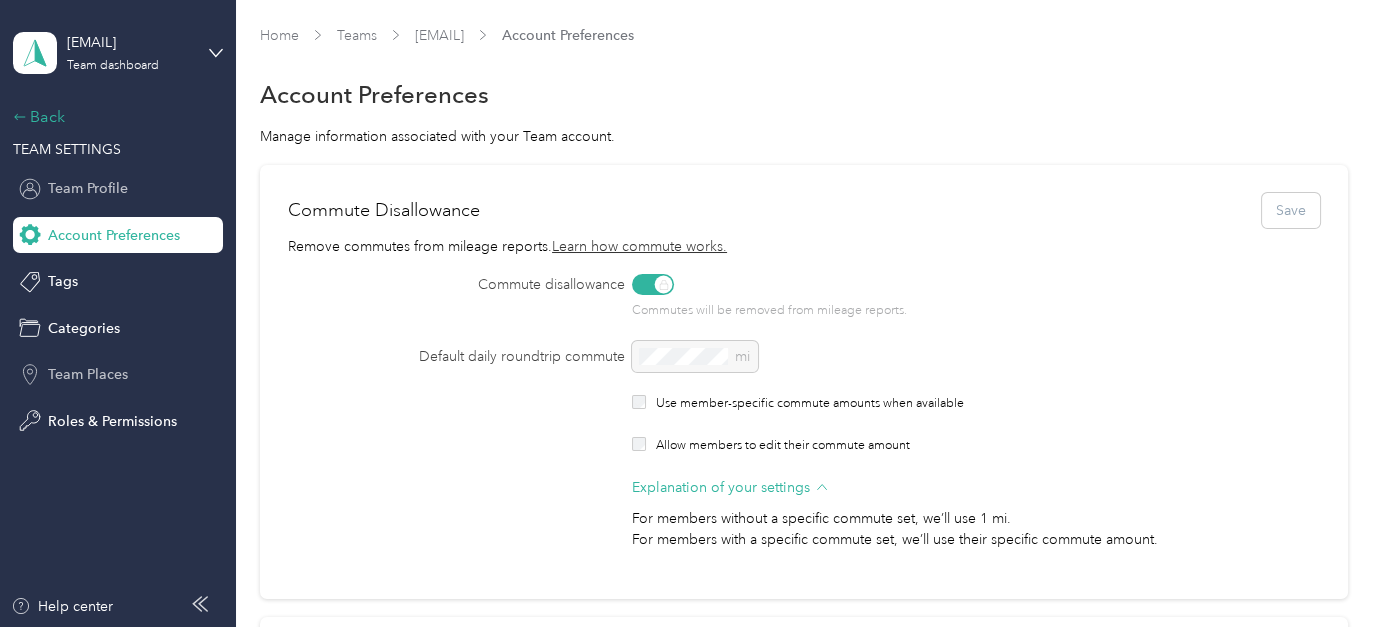 click on "Back" at bounding box center [113, 117] 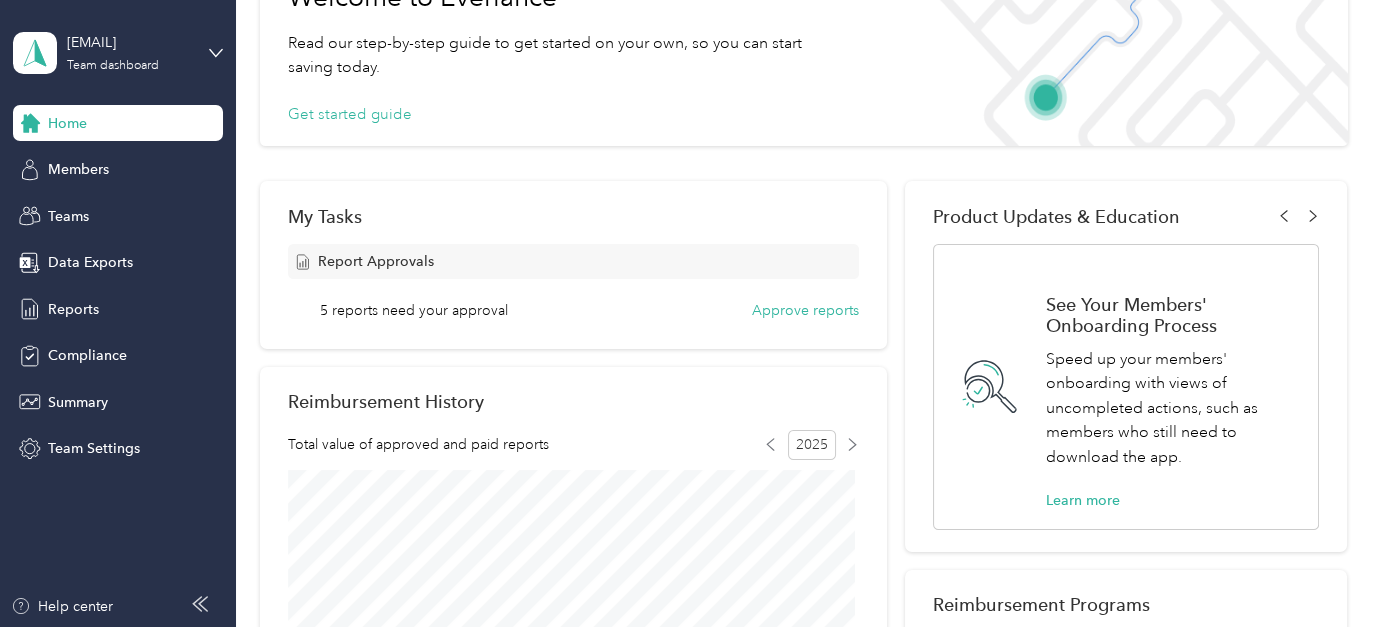 scroll, scrollTop: 0, scrollLeft: 0, axis: both 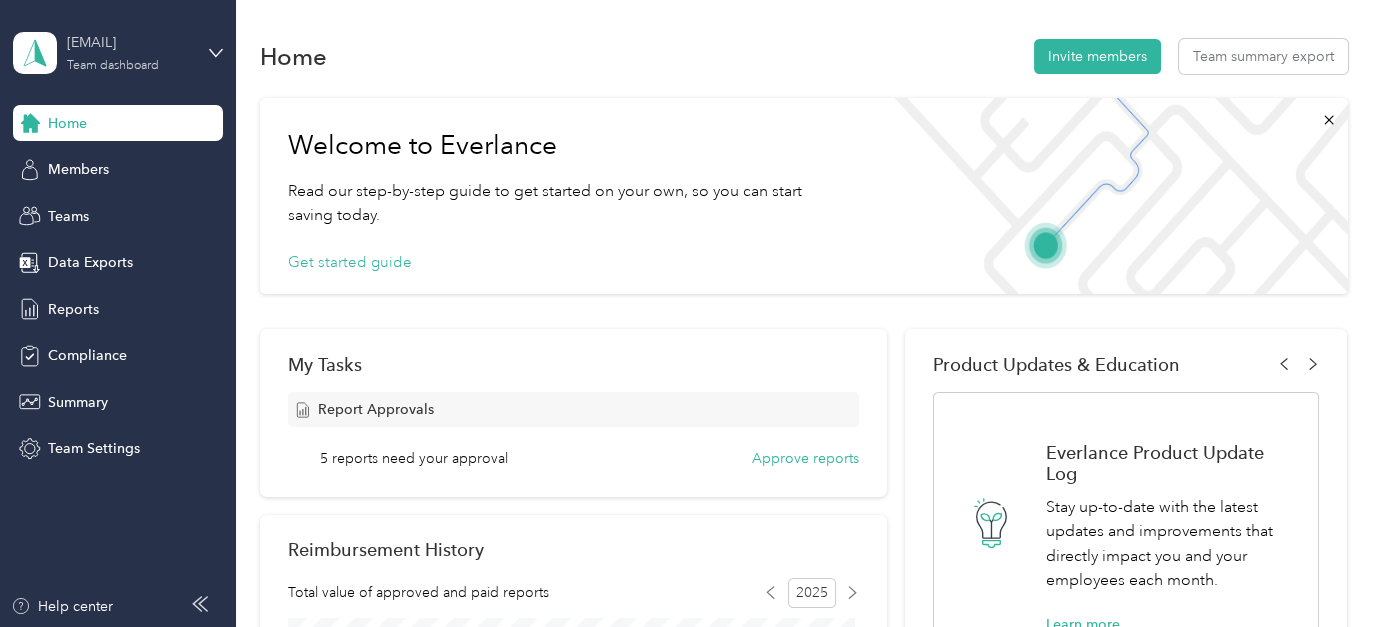 click on "tom.ballou@convergint.com" at bounding box center (129, 42) 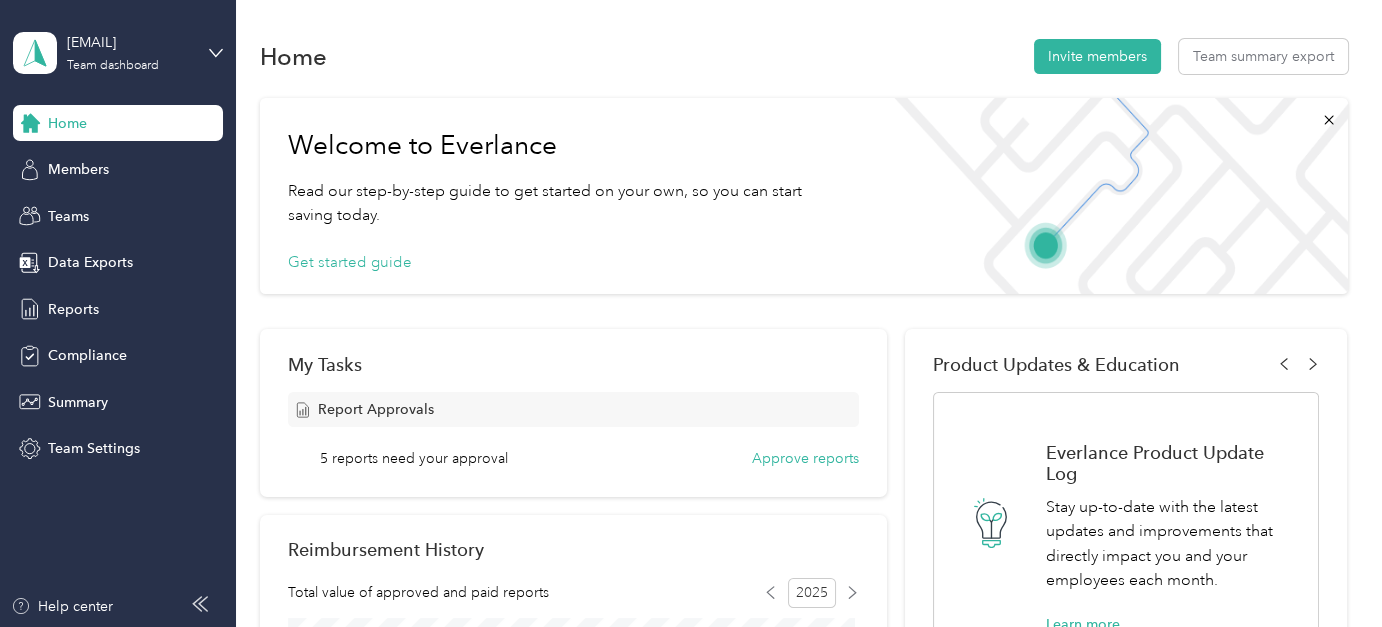 click on "Home Invite members Team summary export" at bounding box center (803, 56) 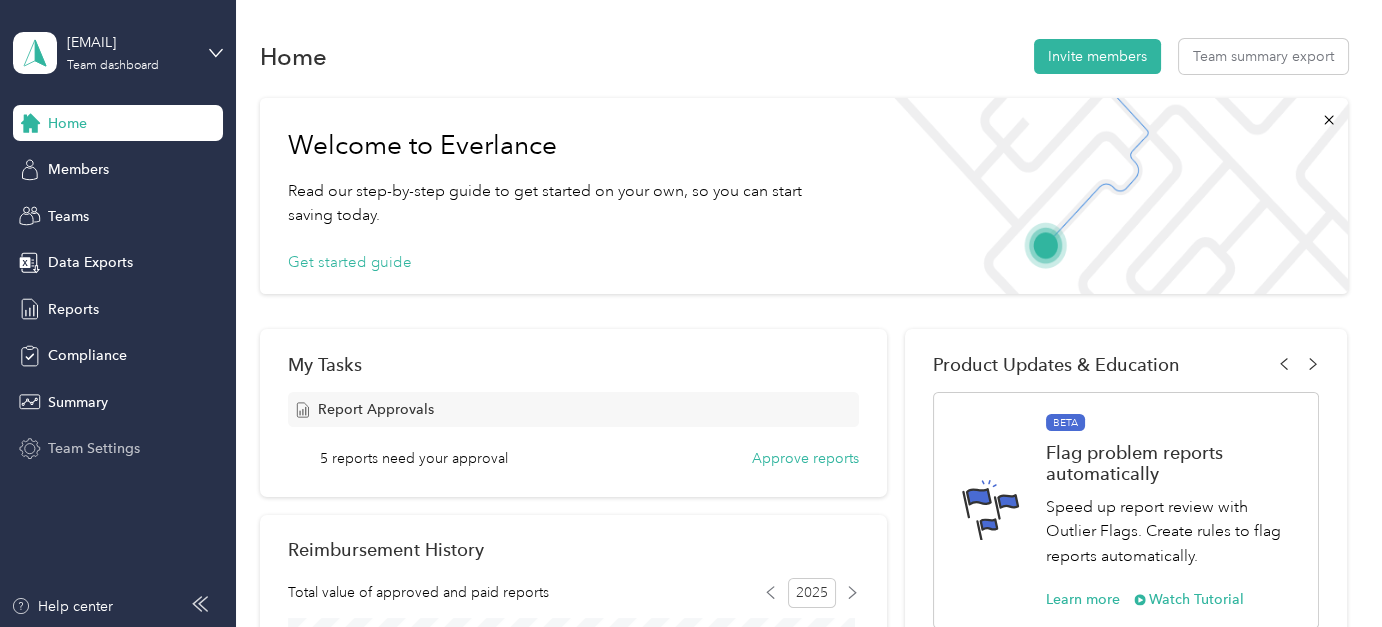 click on "Team Settings" at bounding box center (94, 448) 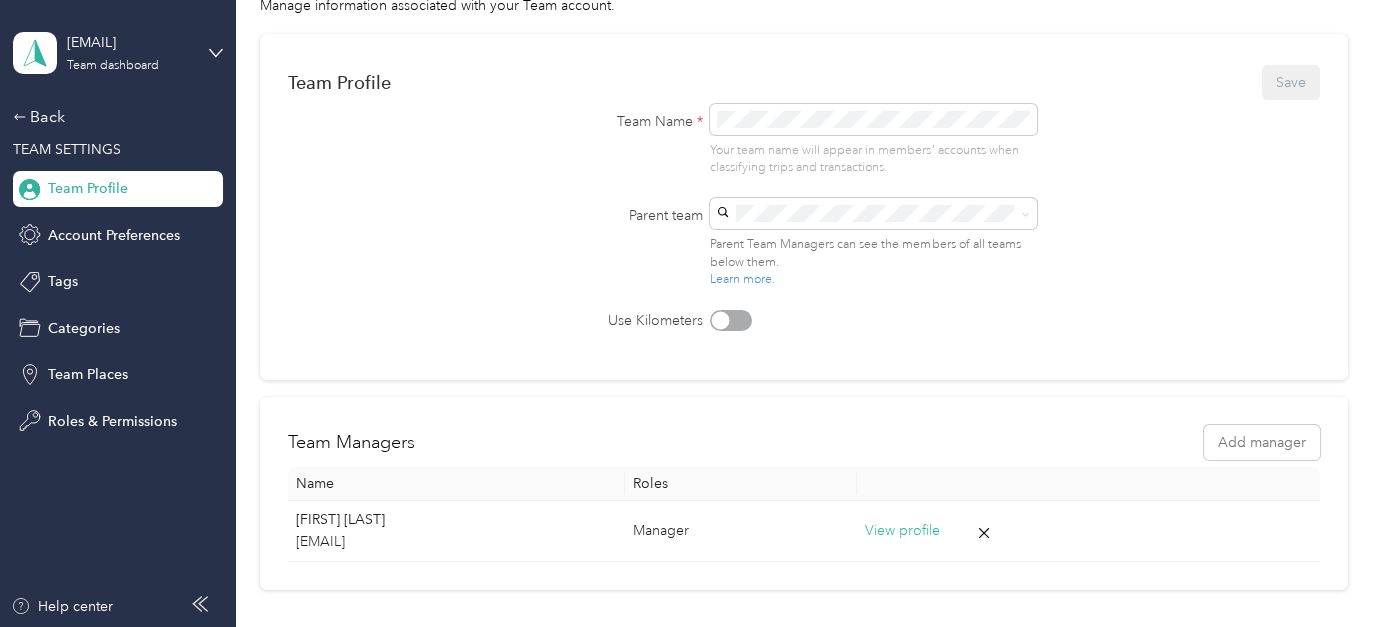 scroll, scrollTop: 299, scrollLeft: 0, axis: vertical 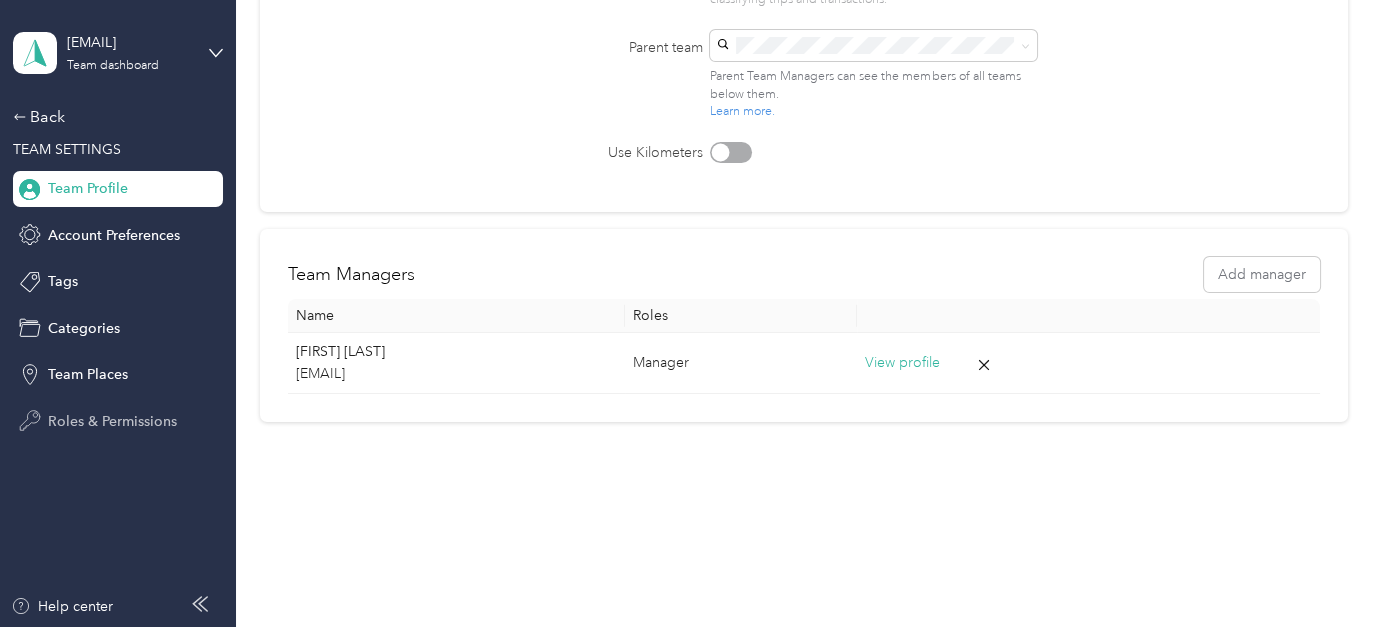 click on "Roles & Permissions" at bounding box center [112, 421] 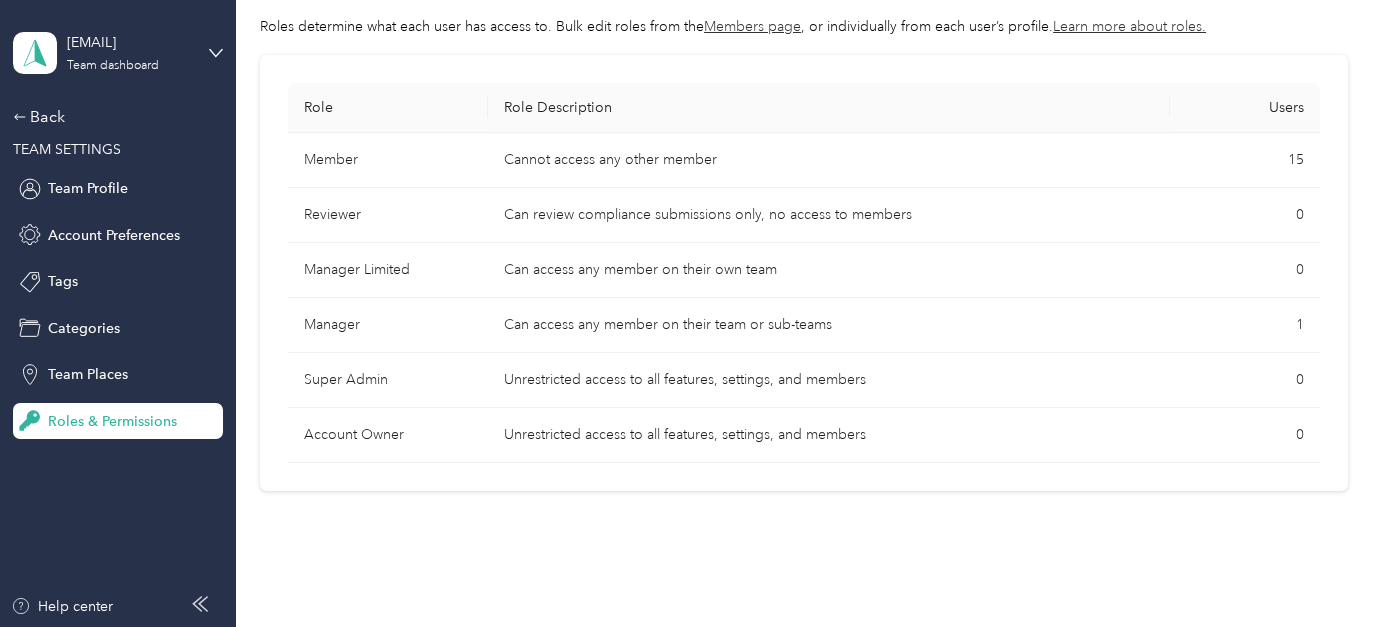 scroll, scrollTop: 176, scrollLeft: 0, axis: vertical 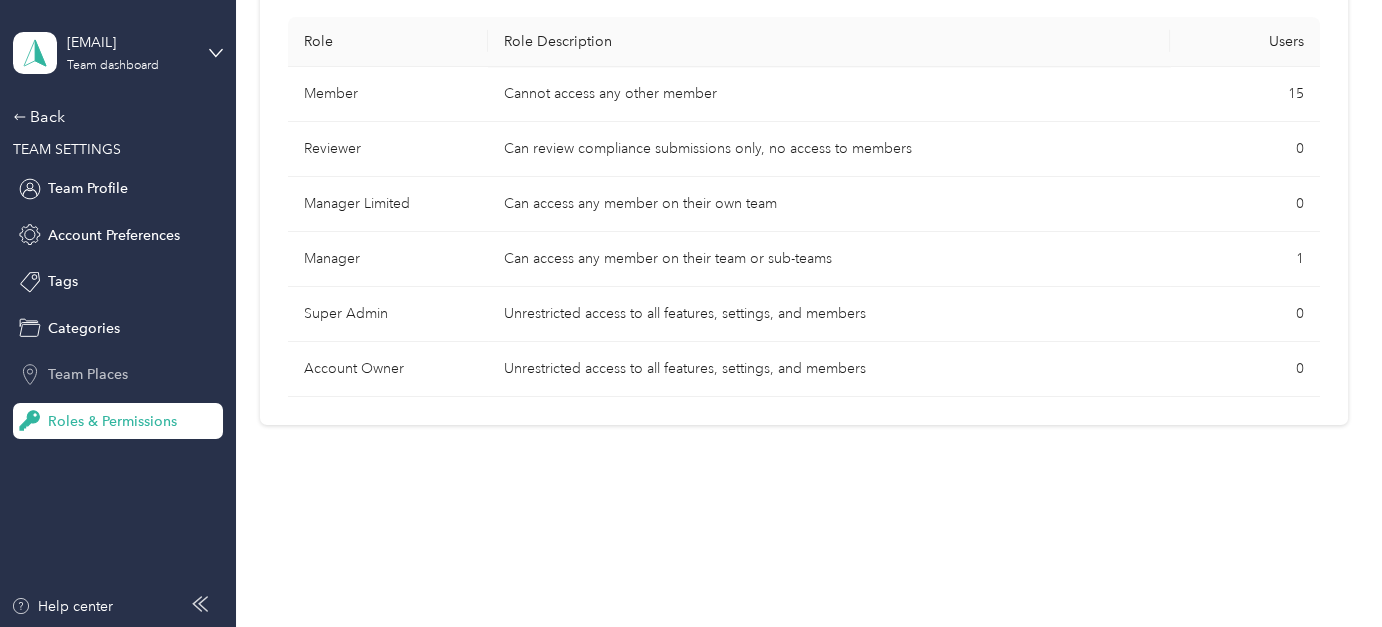 click on "Team Places" at bounding box center (118, 375) 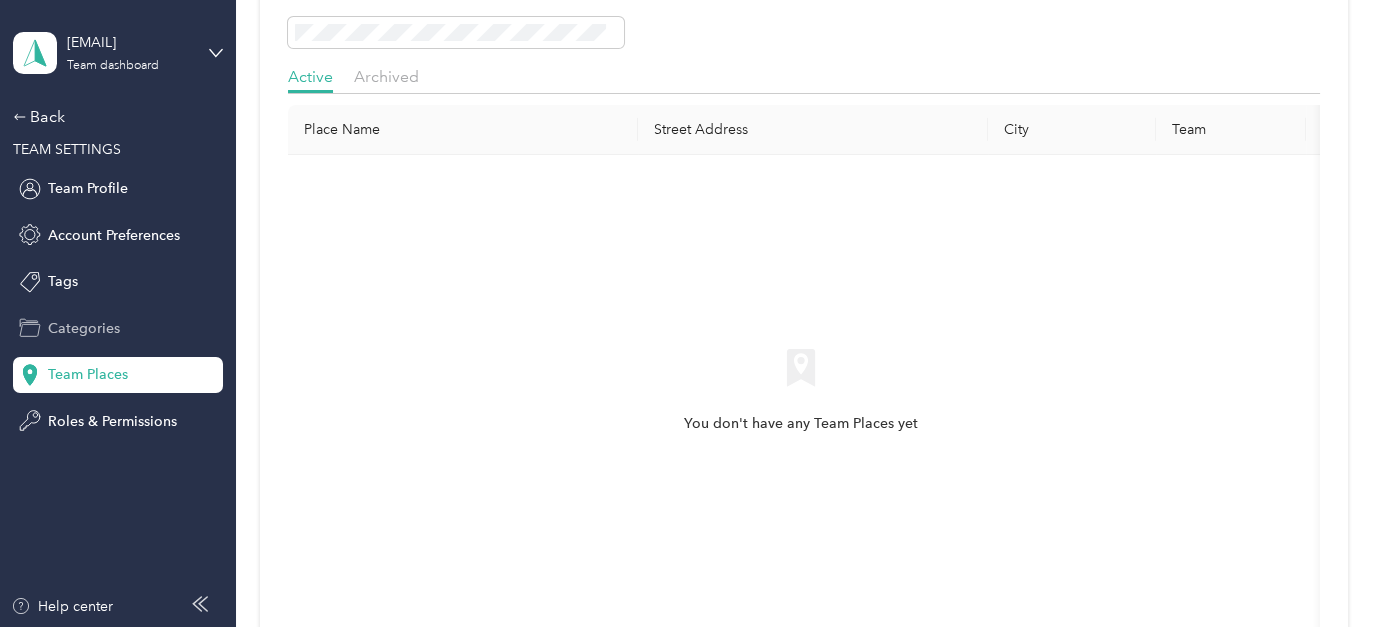 click on "Categories" at bounding box center (84, 328) 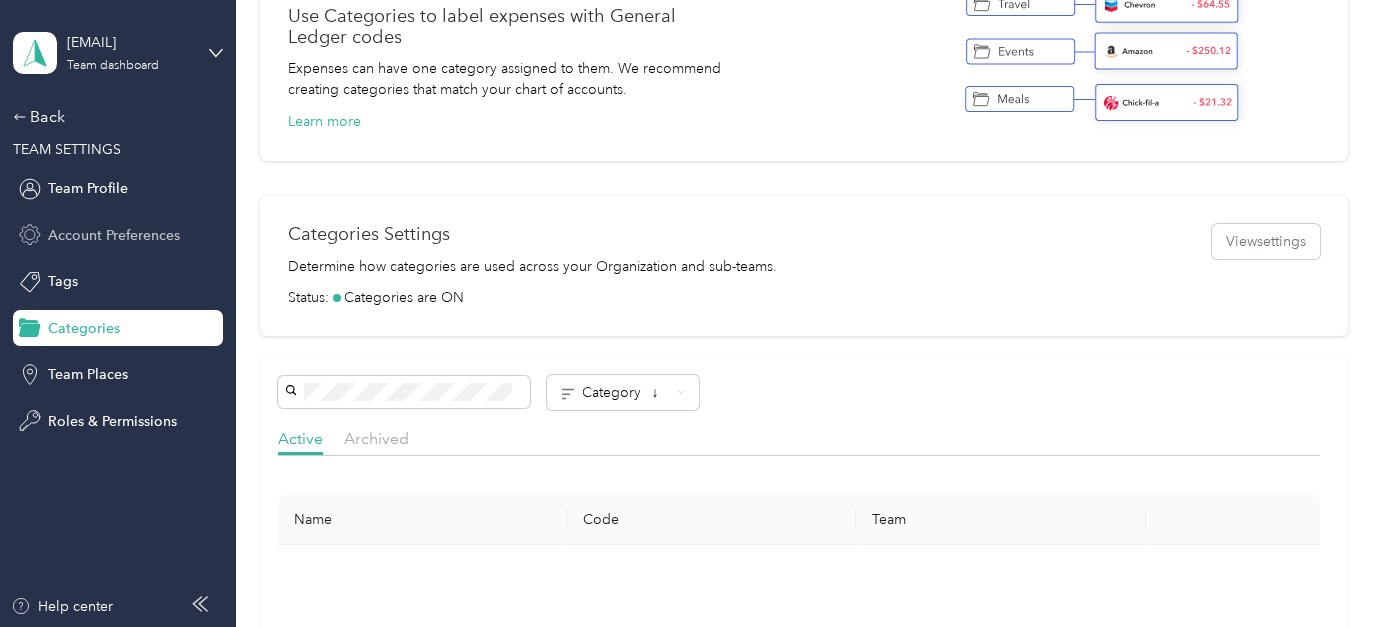 click on "Account Preferences" at bounding box center [114, 235] 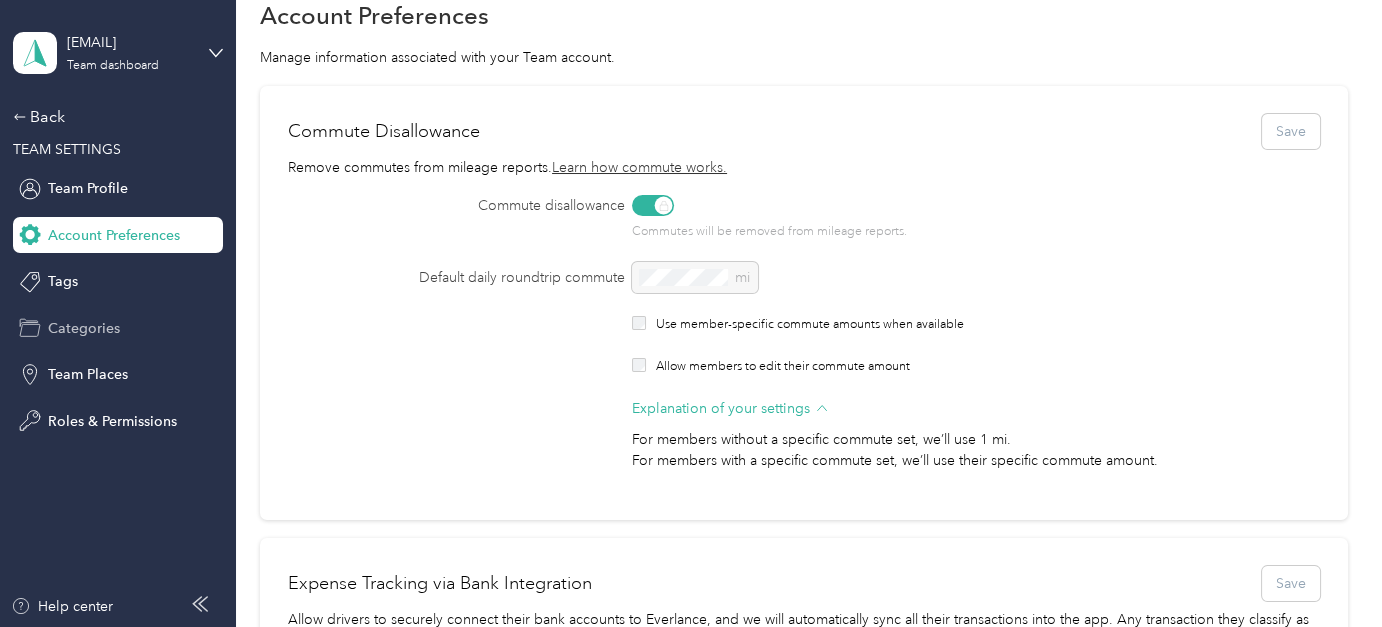 scroll, scrollTop: 0, scrollLeft: 0, axis: both 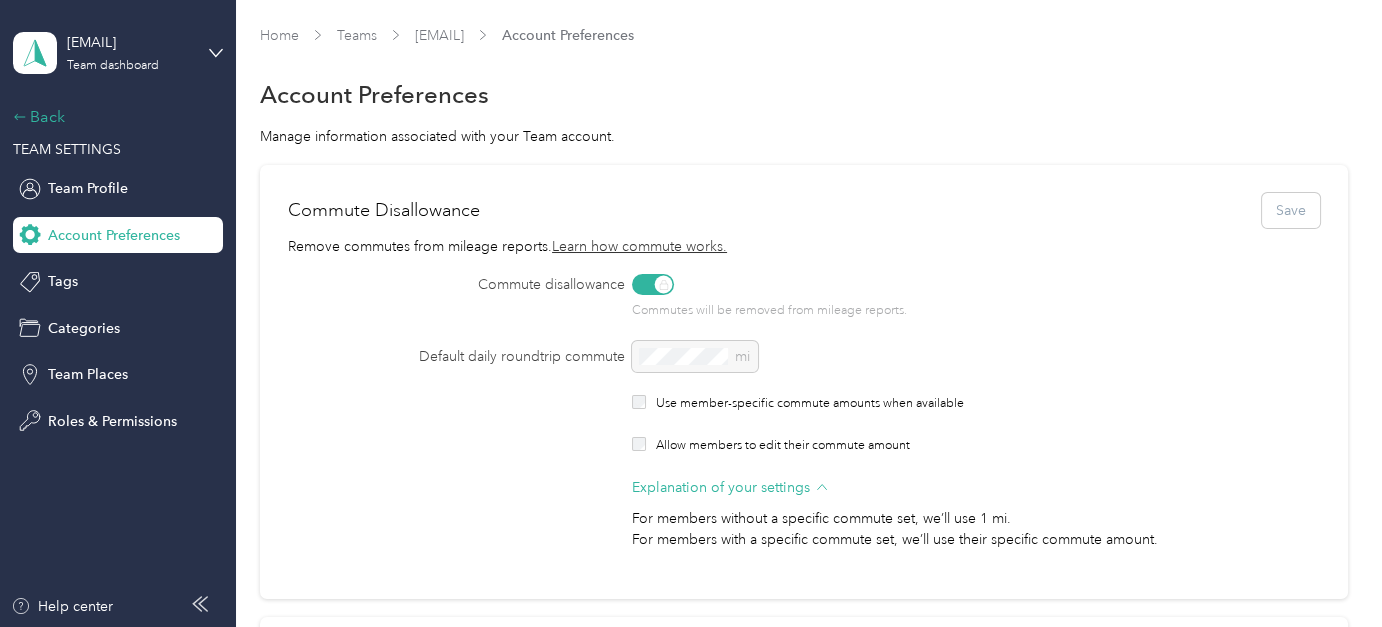 click on "Back" at bounding box center (113, 117) 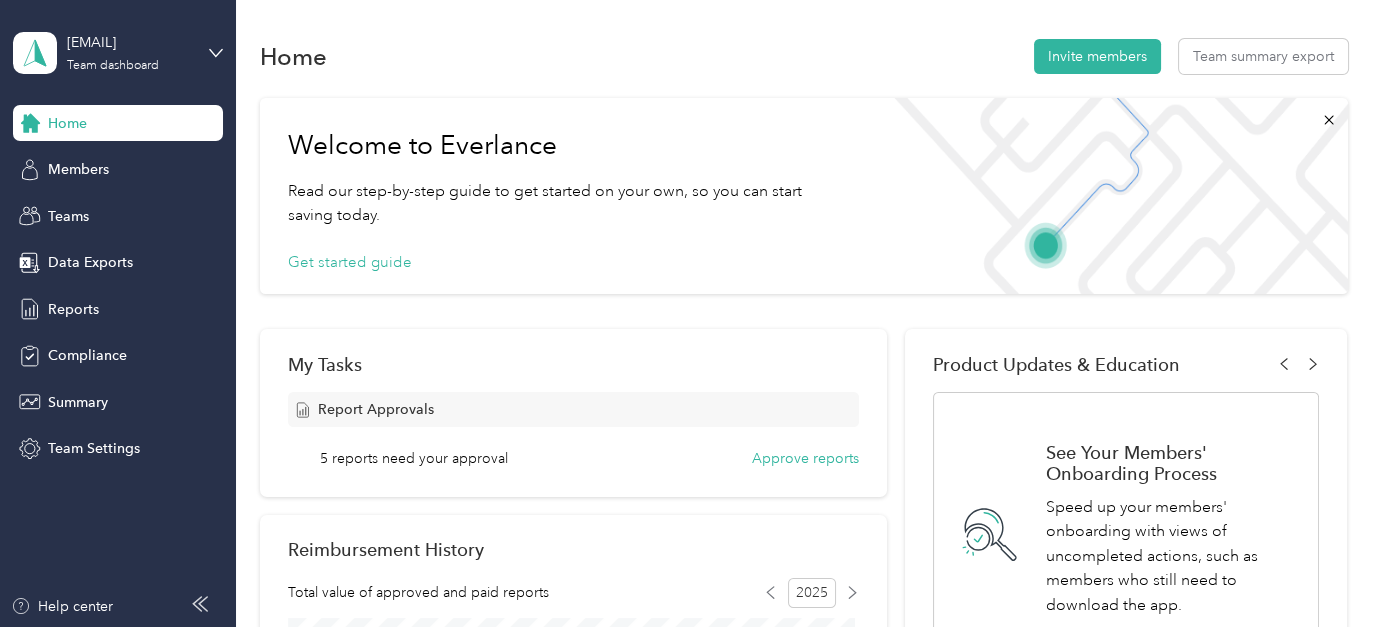 click on "Team Settings" at bounding box center (94, 448) 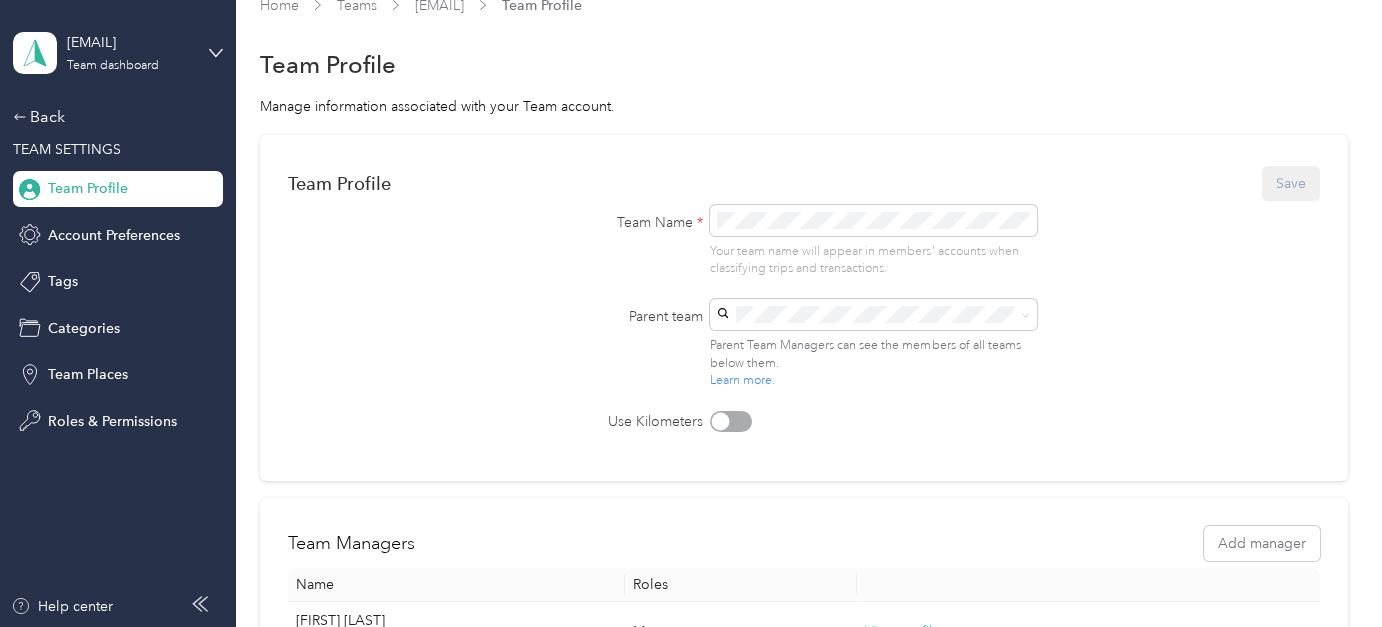 scroll, scrollTop: 0, scrollLeft: 0, axis: both 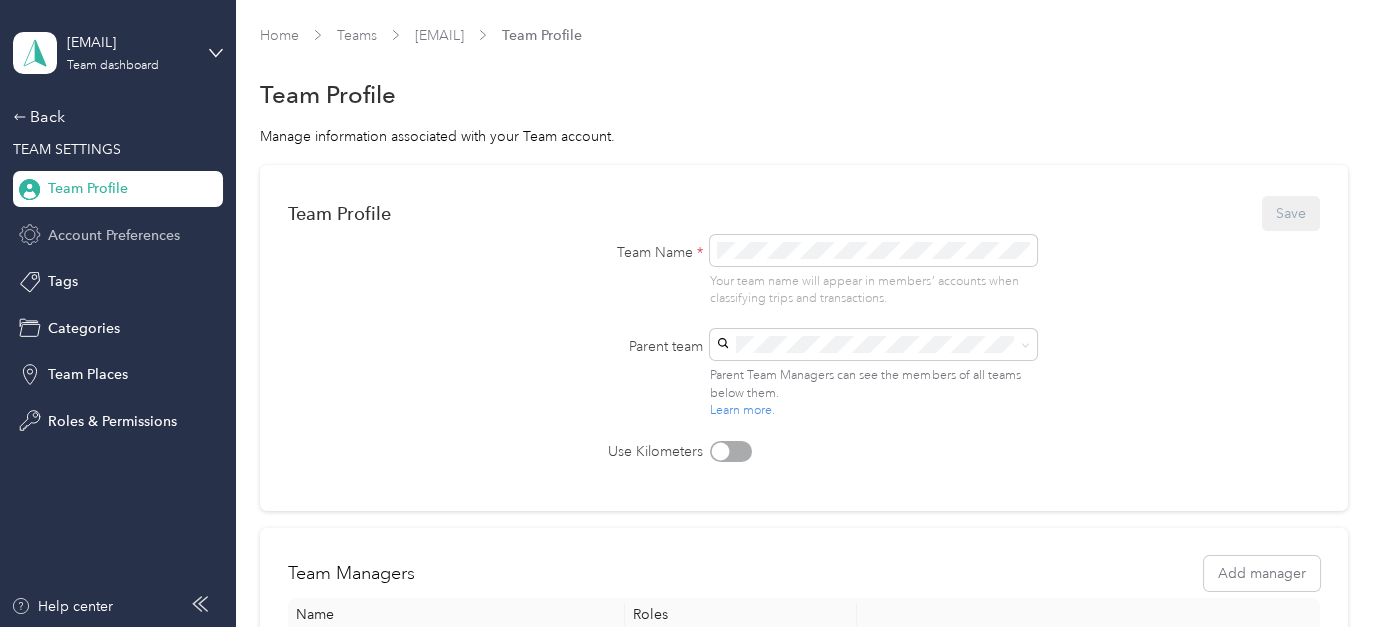 click on "Account Preferences" at bounding box center (114, 235) 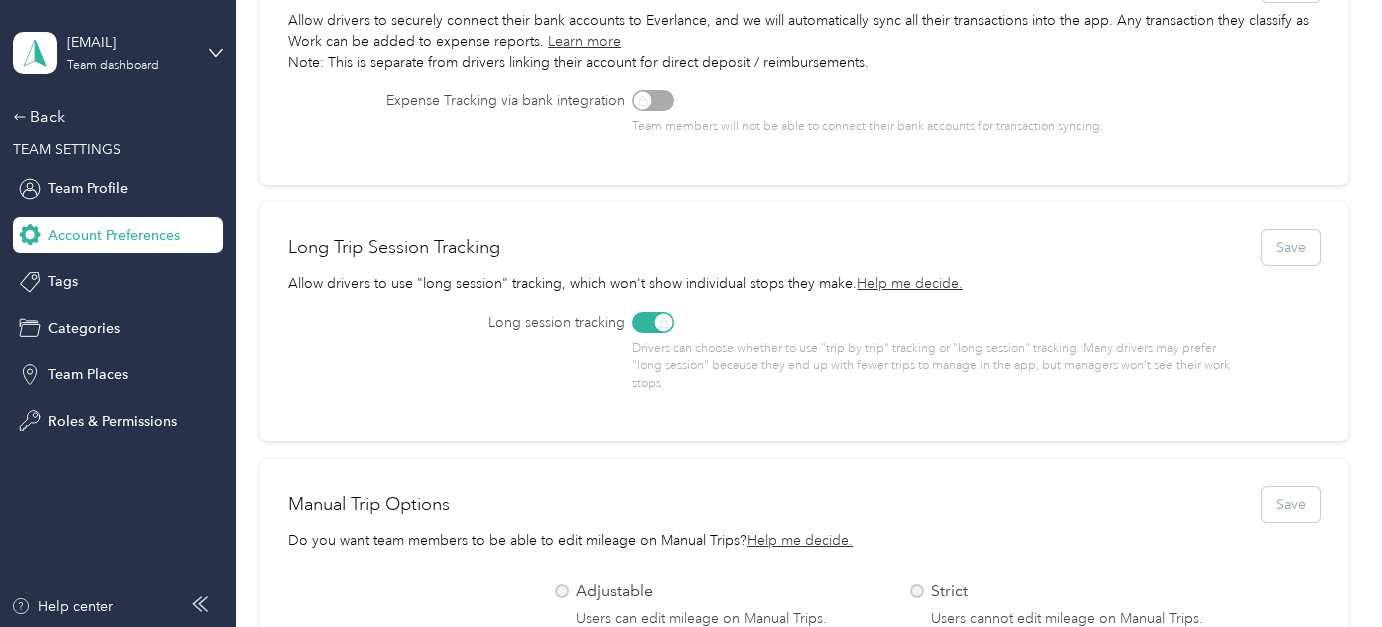 scroll, scrollTop: 800, scrollLeft: 0, axis: vertical 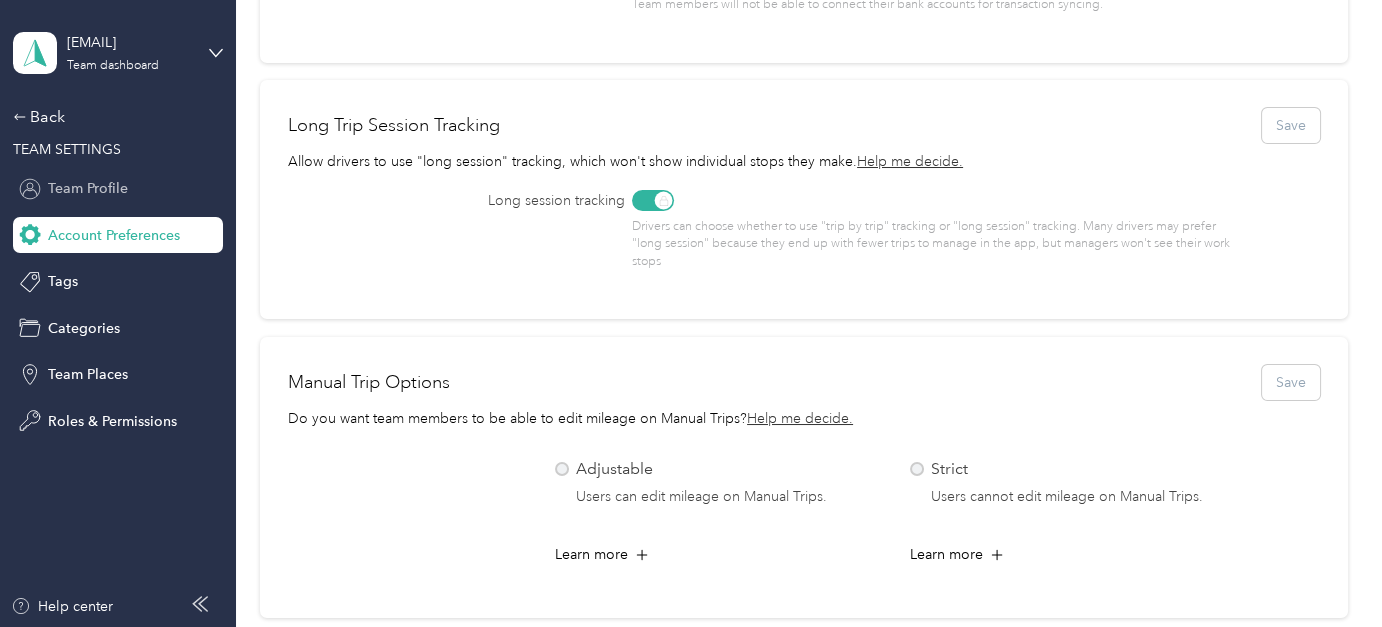 click on "Team Profile" at bounding box center (88, 188) 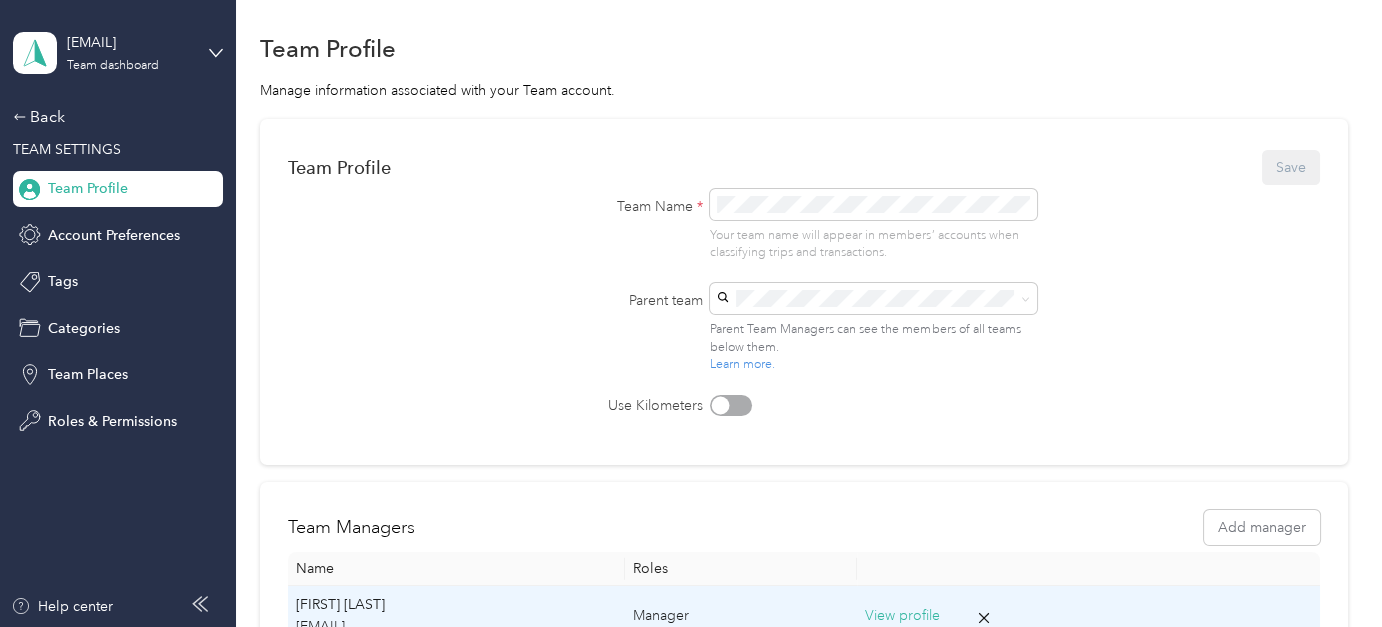 scroll, scrollTop: 0, scrollLeft: 0, axis: both 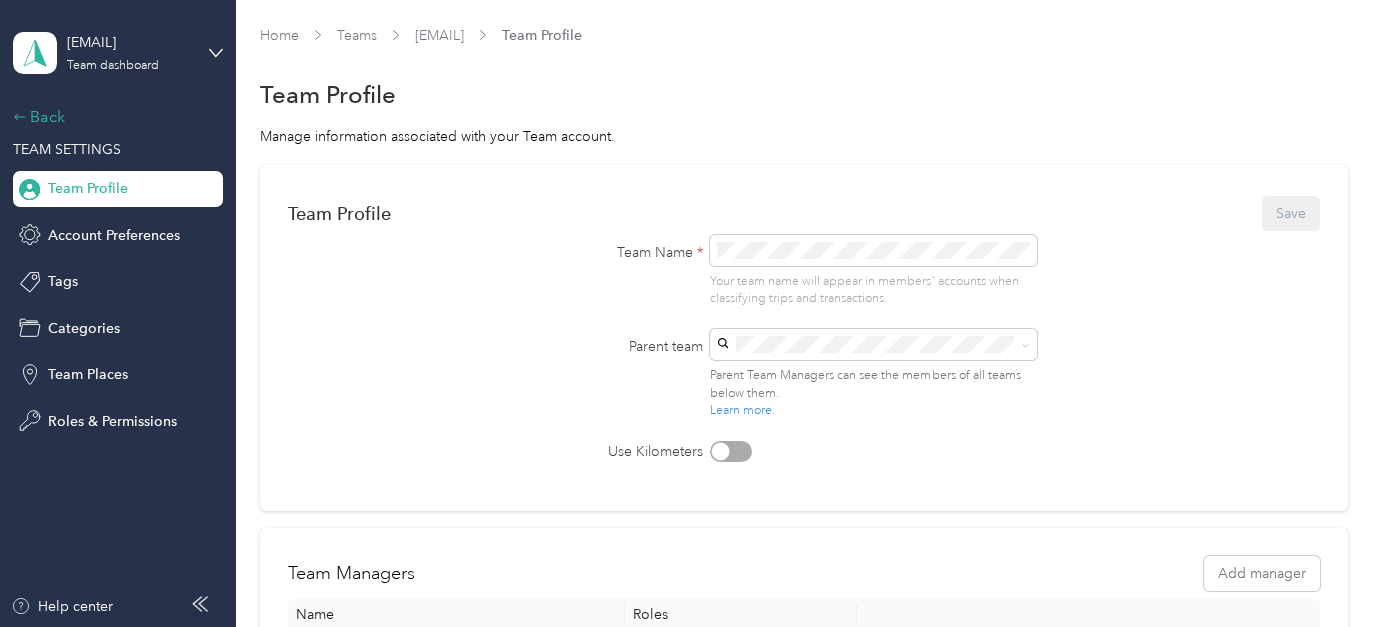 click on "Back" at bounding box center (113, 117) 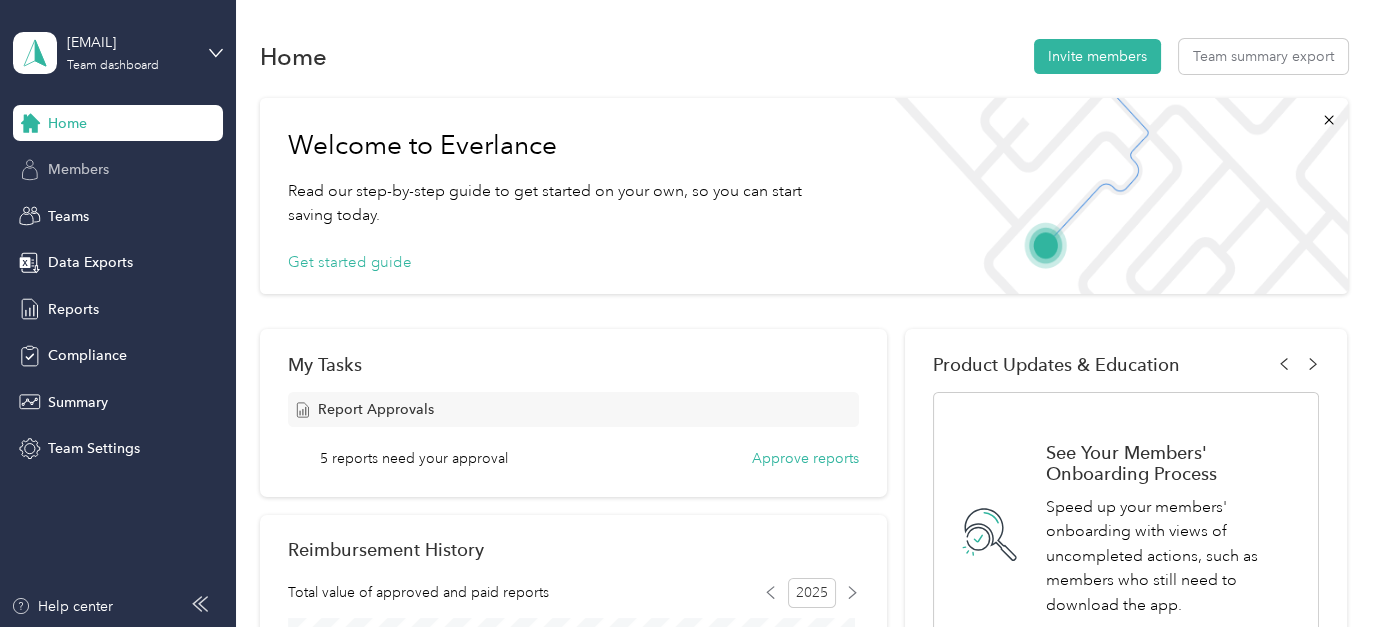 click on "Members" at bounding box center [78, 169] 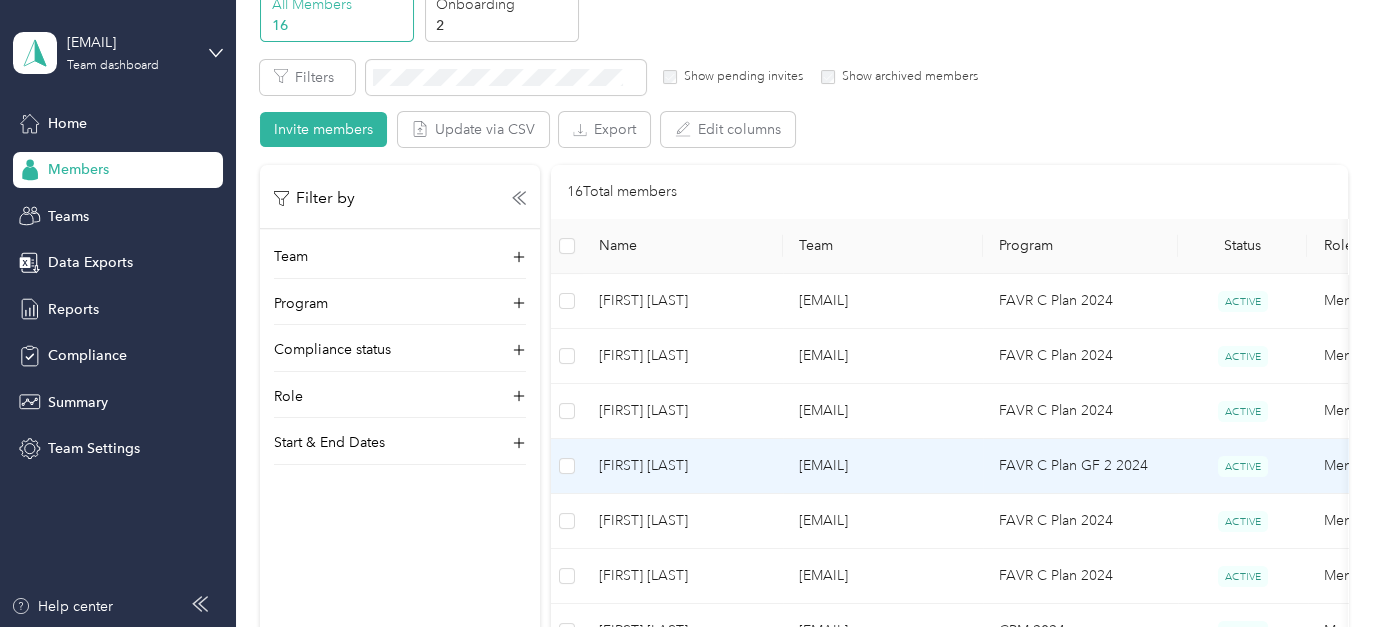 scroll, scrollTop: 200, scrollLeft: 0, axis: vertical 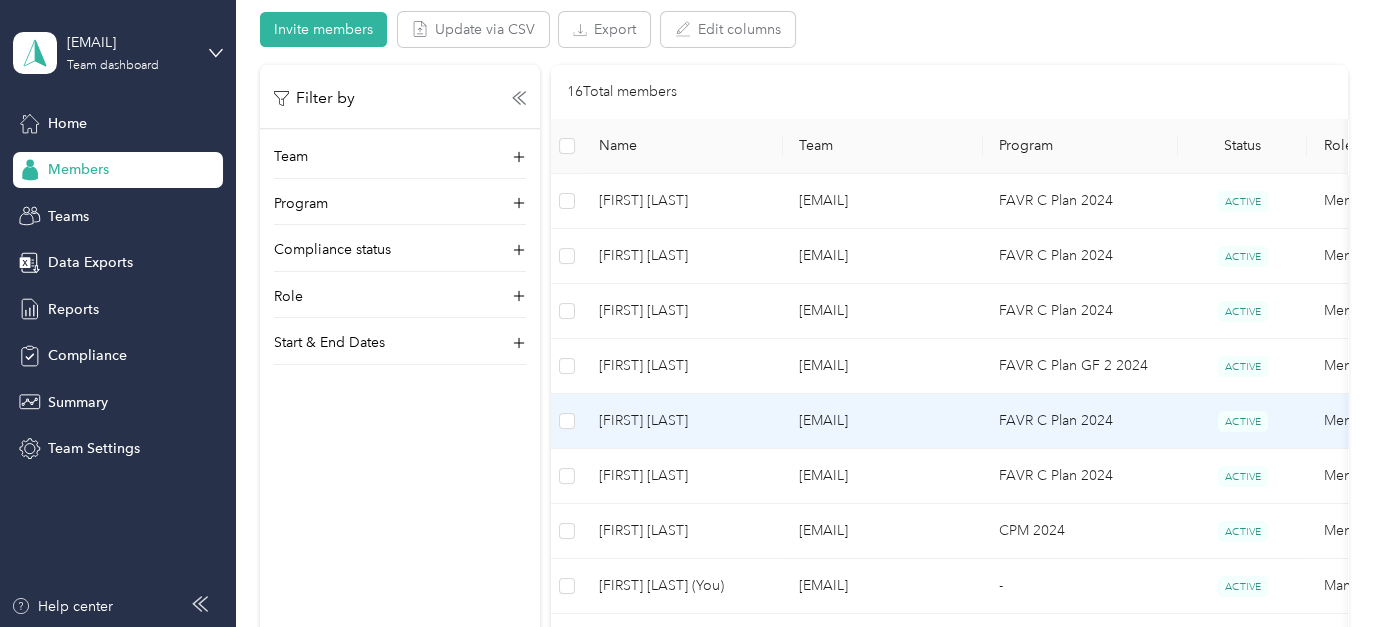 click on "Jeffrey Williams" at bounding box center (683, 421) 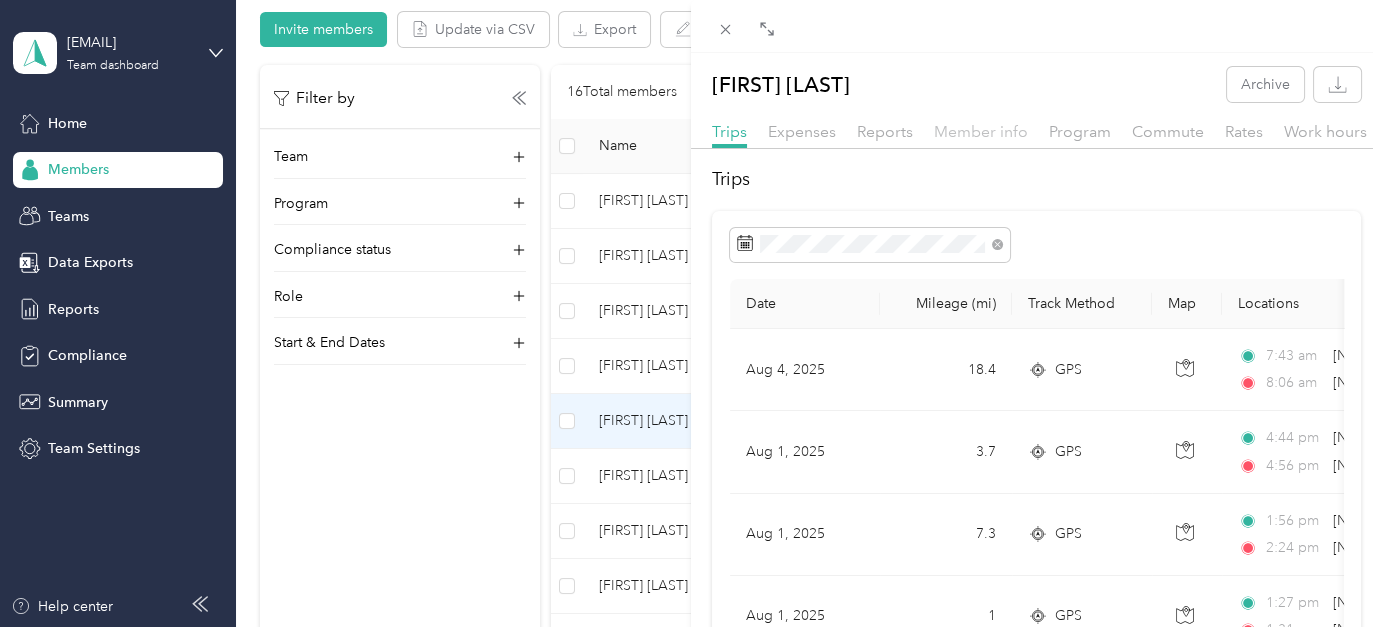 click on "Member info" at bounding box center [981, 131] 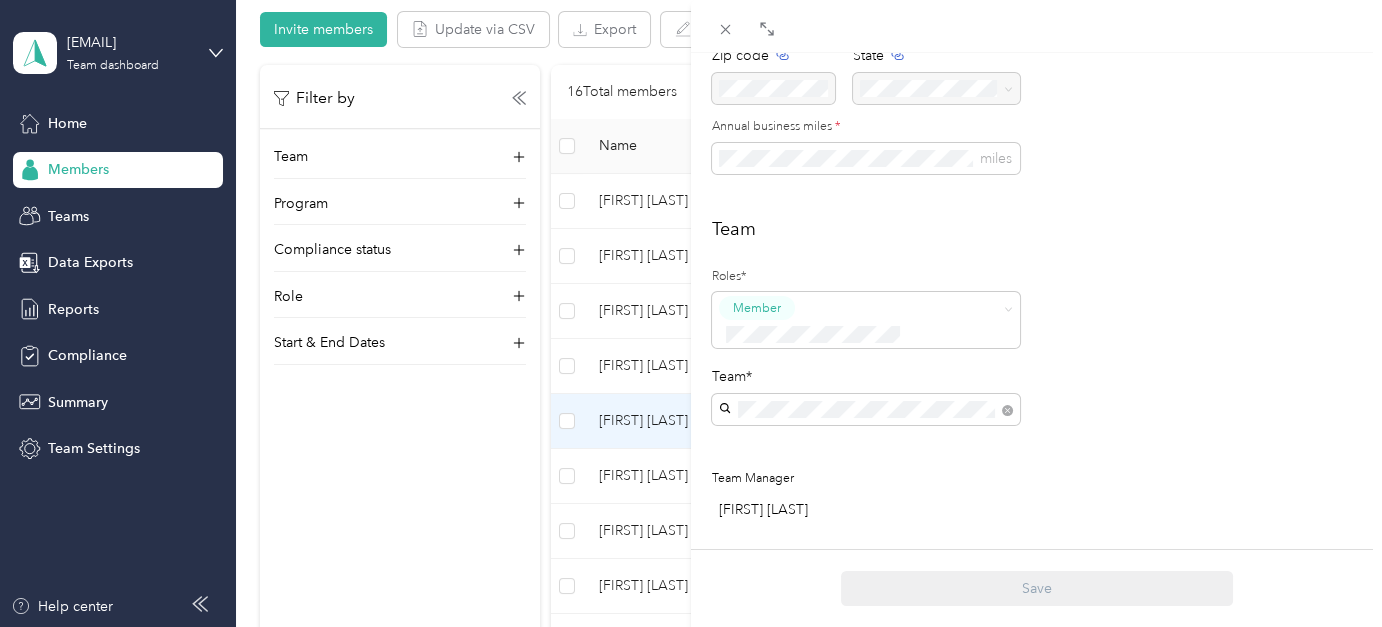 scroll, scrollTop: 193, scrollLeft: 0, axis: vertical 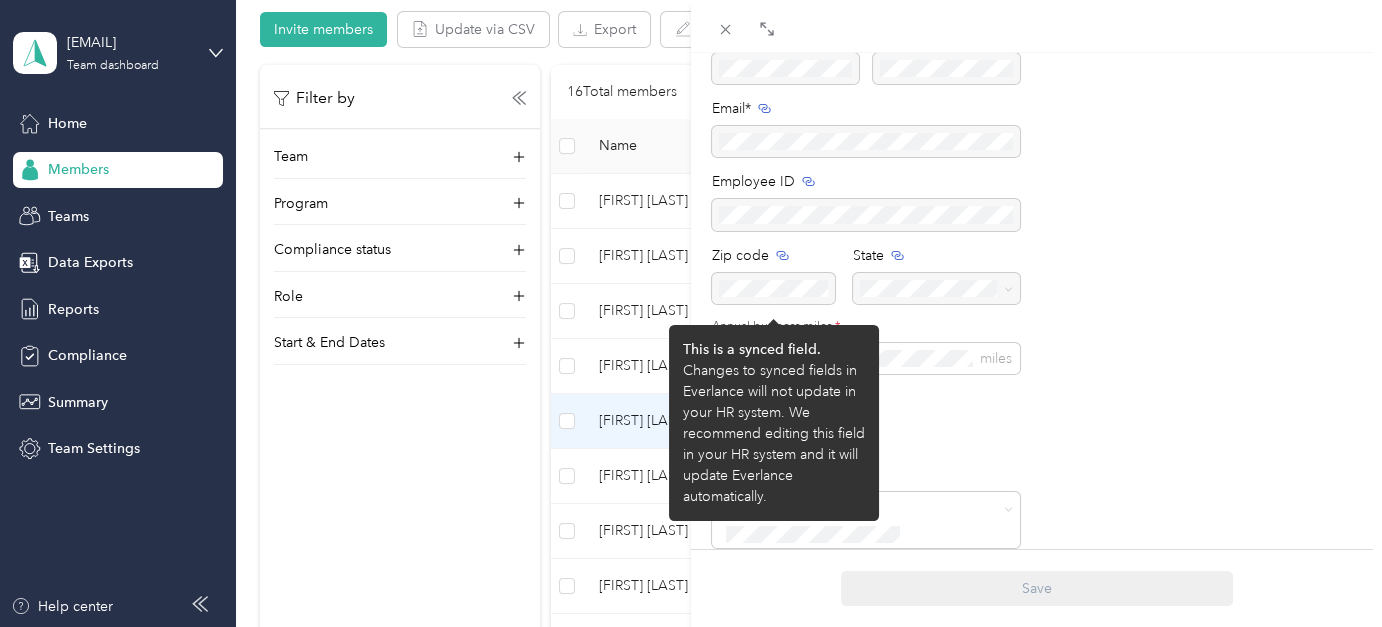 click at bounding box center (773, 288) 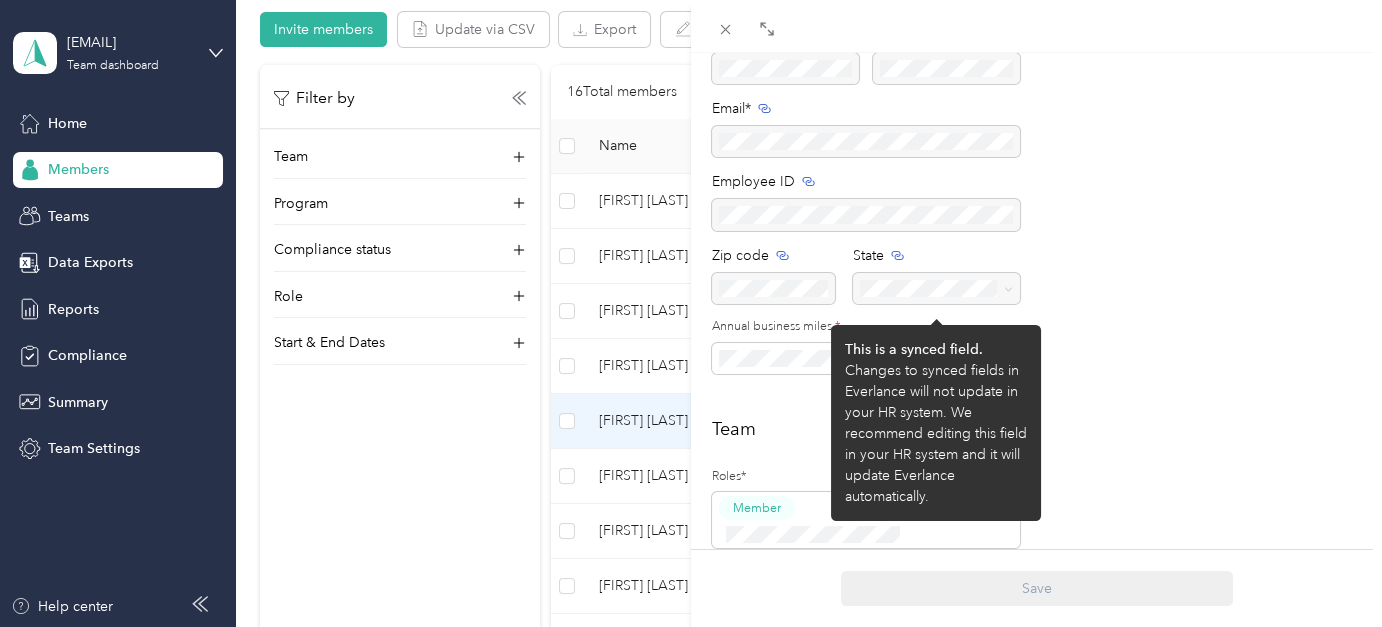 click on "State" at bounding box center [936, 255] 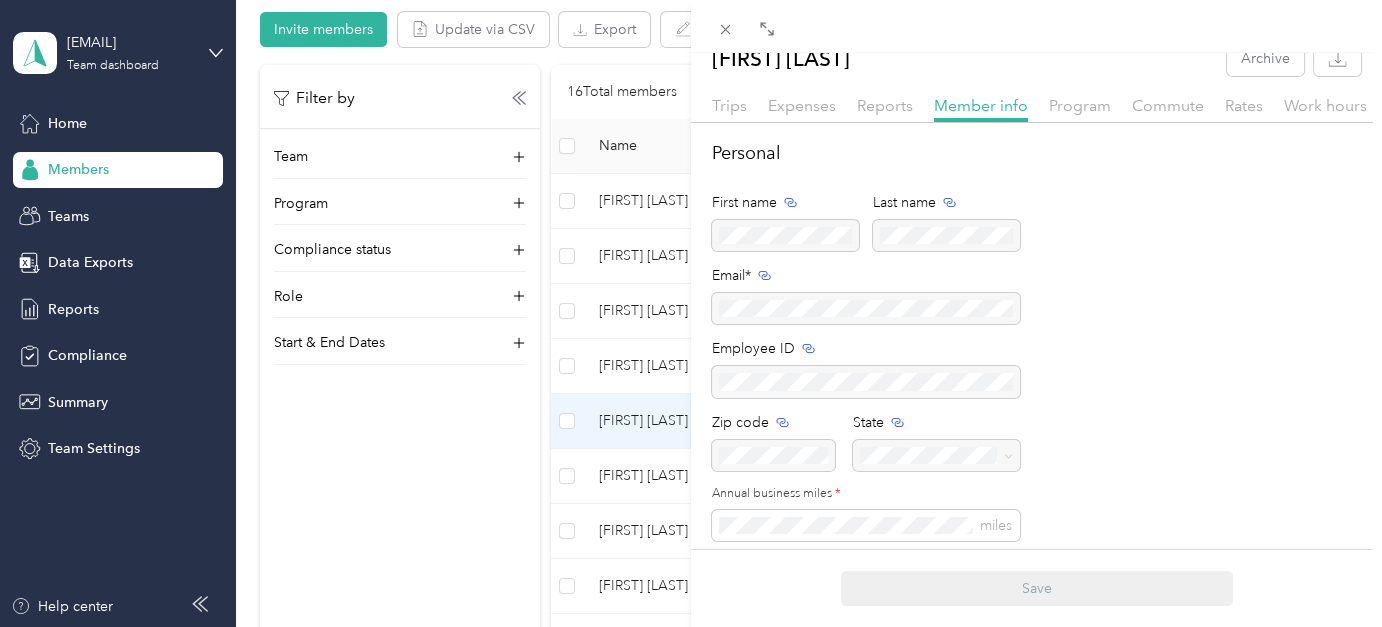 scroll, scrollTop: 0, scrollLeft: 0, axis: both 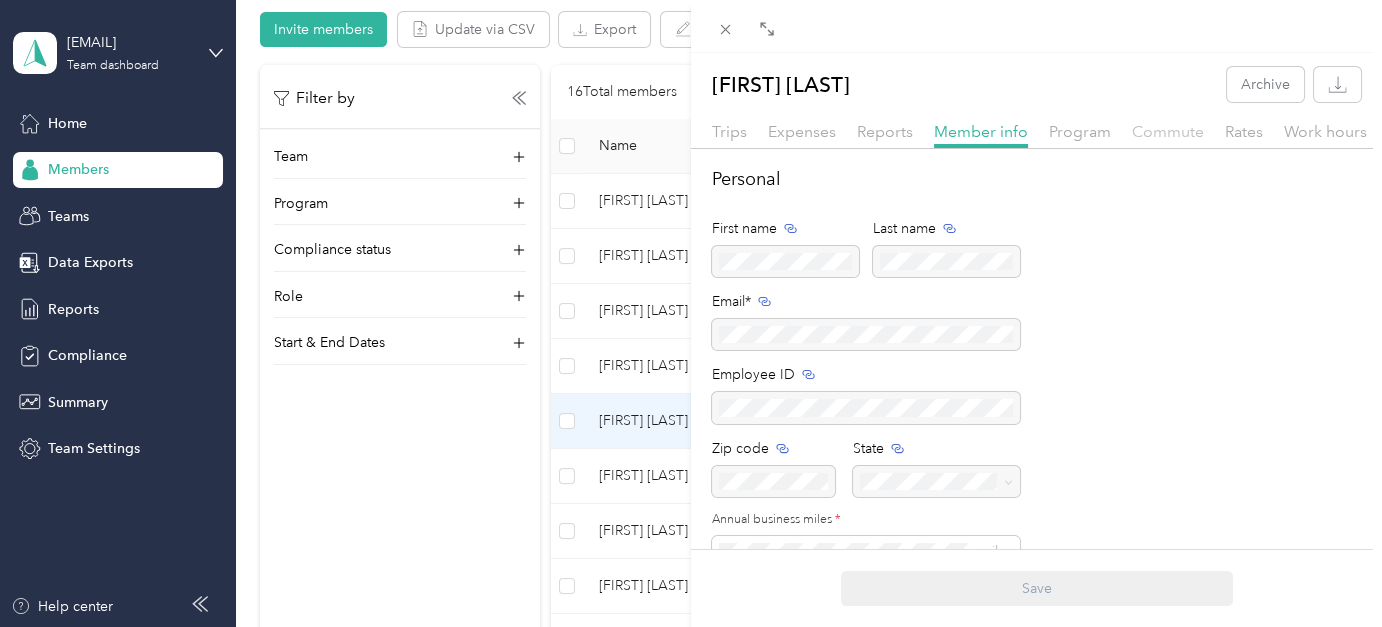 click on "Commute" at bounding box center (1168, 131) 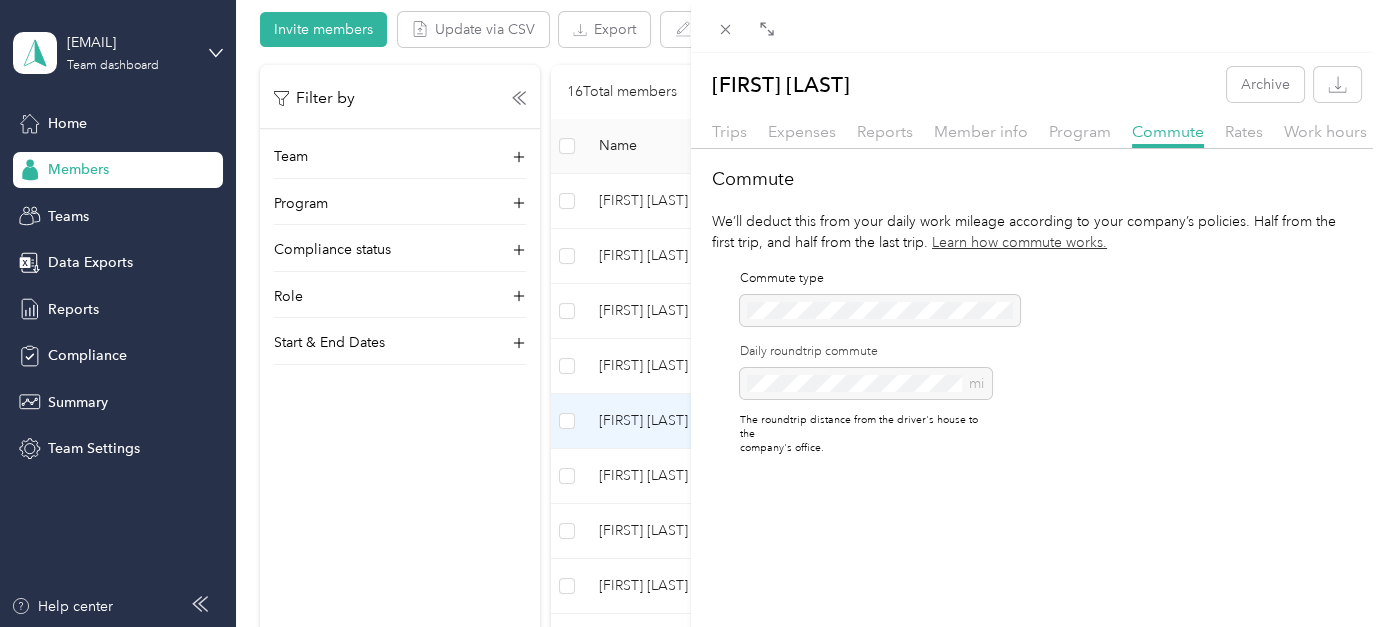 click on "Commute type Daily roundtrip commute   mi The roundtrip distance from the driver's house to the  company's office." at bounding box center (866, 362) 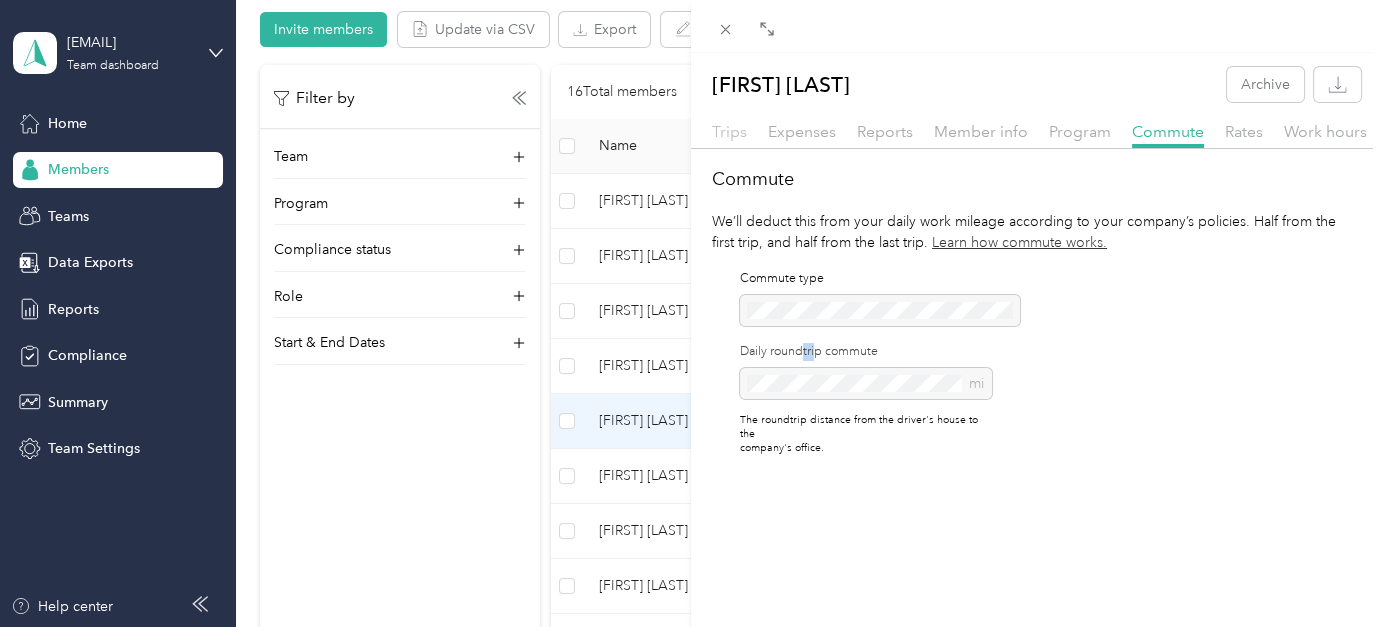click on "Trips" at bounding box center [729, 131] 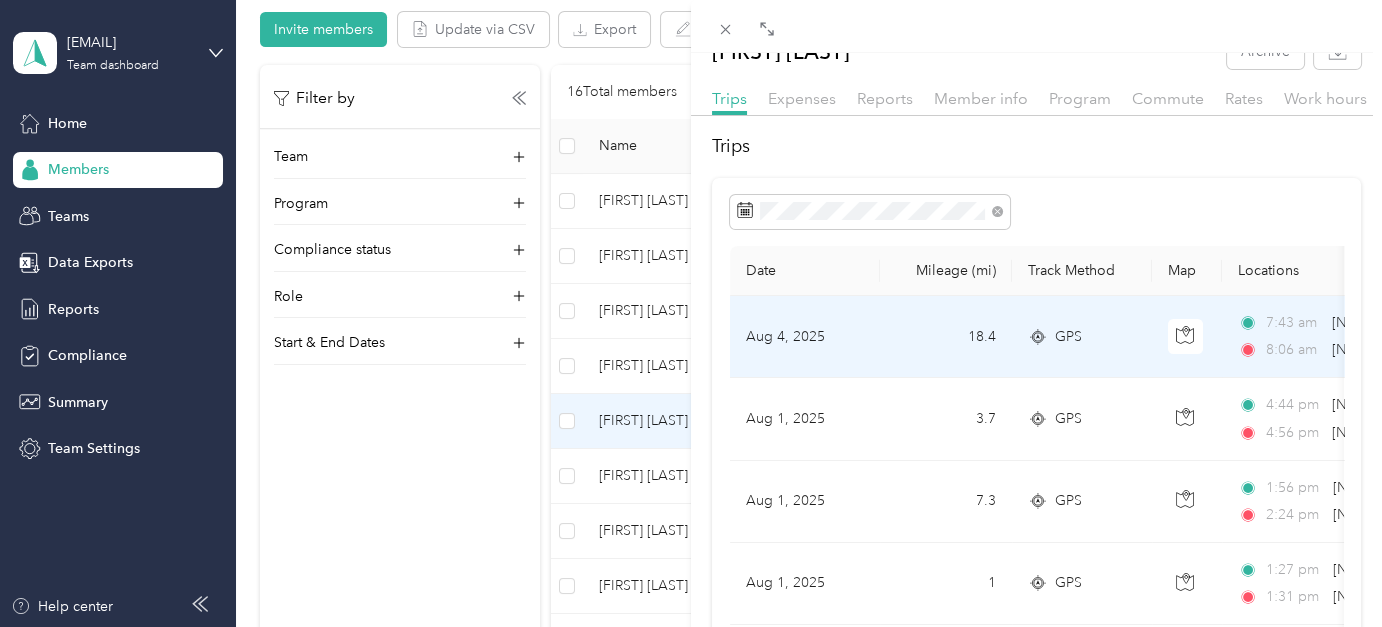 scroll, scrollTop: 0, scrollLeft: 0, axis: both 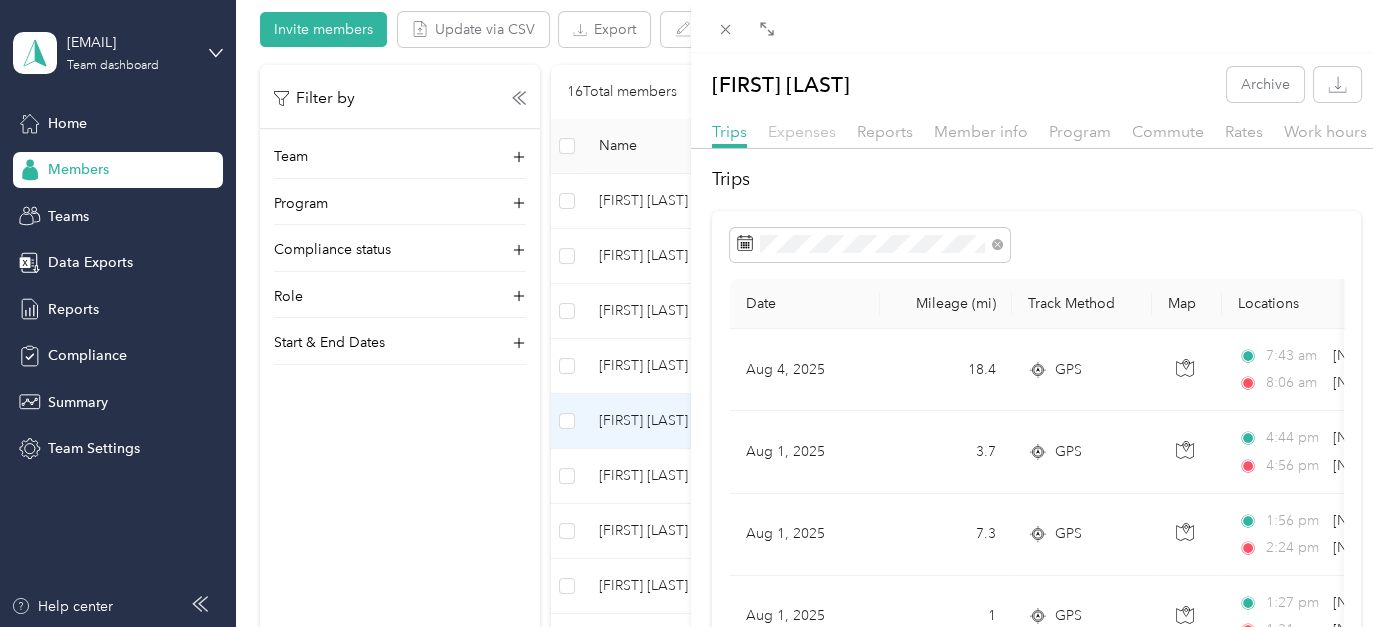 click on "Expenses" at bounding box center (802, 131) 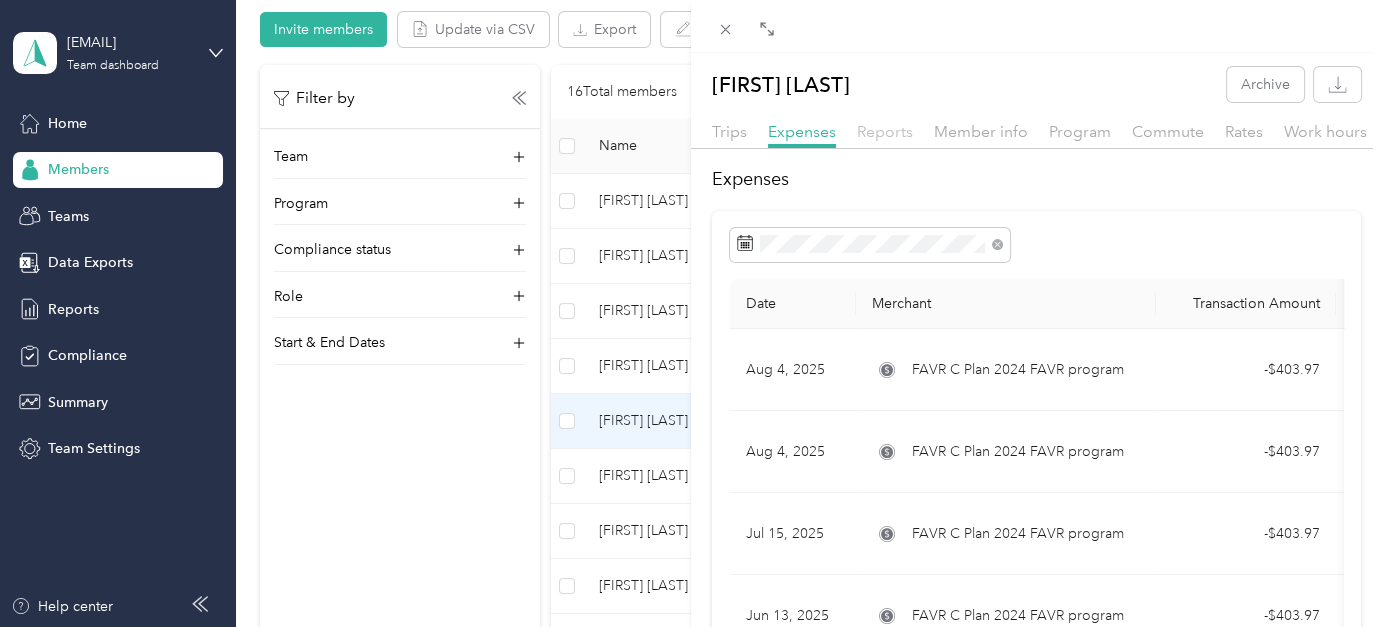 click on "Reports" at bounding box center (885, 131) 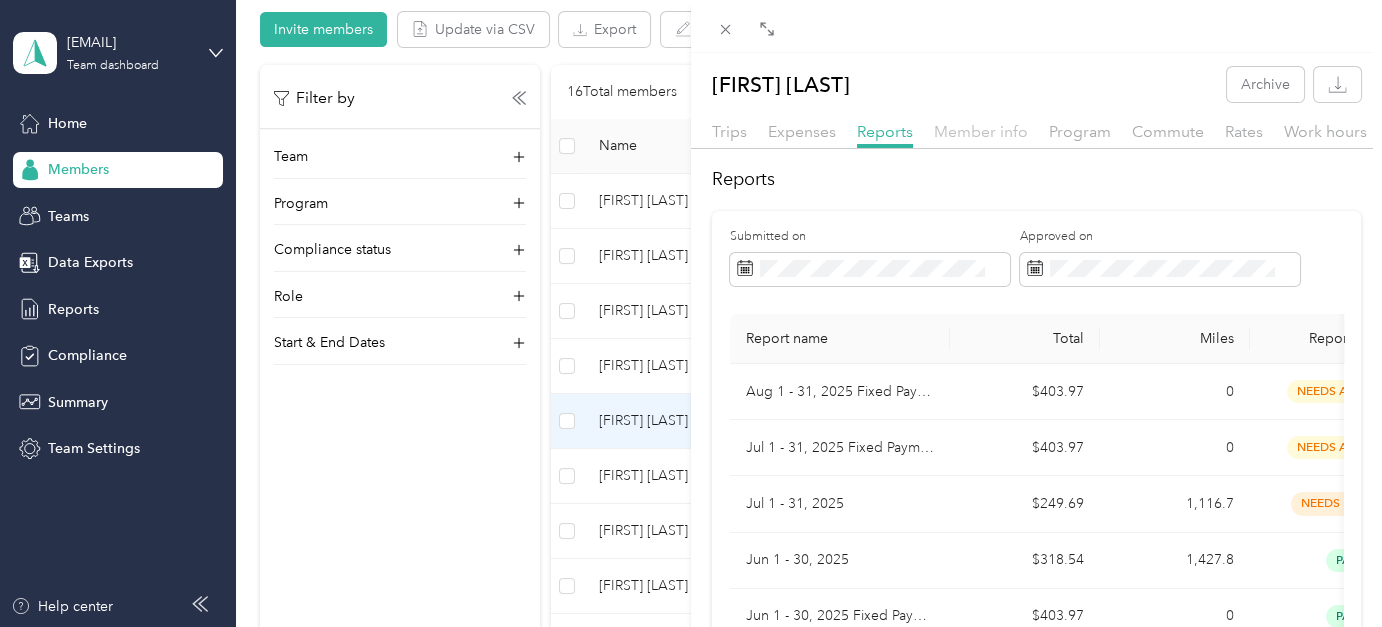 click on "Member info" at bounding box center [981, 131] 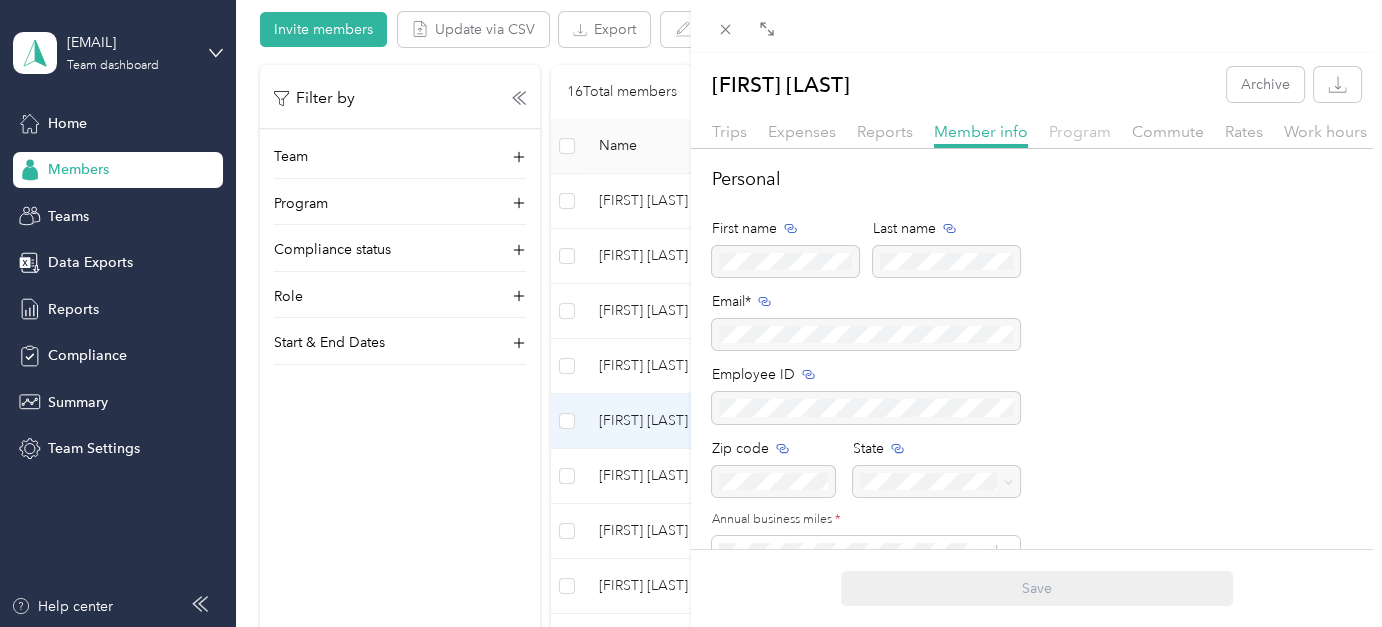 click on "Program" at bounding box center (1080, 131) 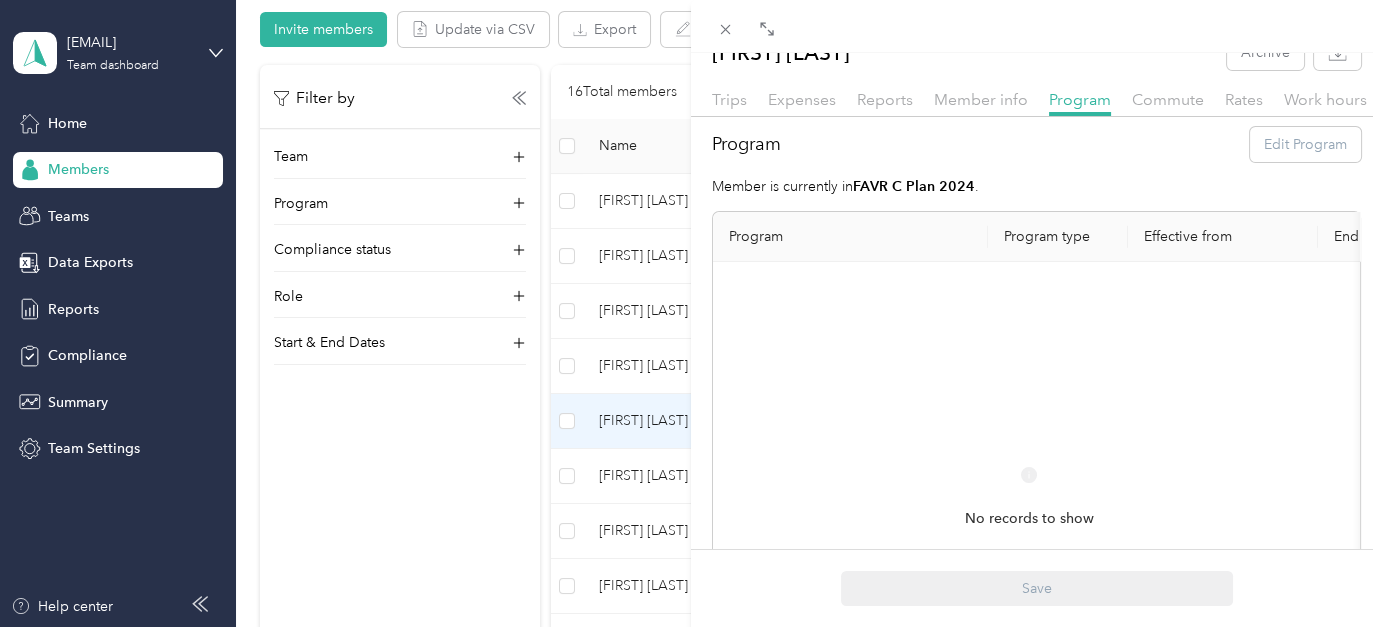scroll, scrollTop: 0, scrollLeft: 0, axis: both 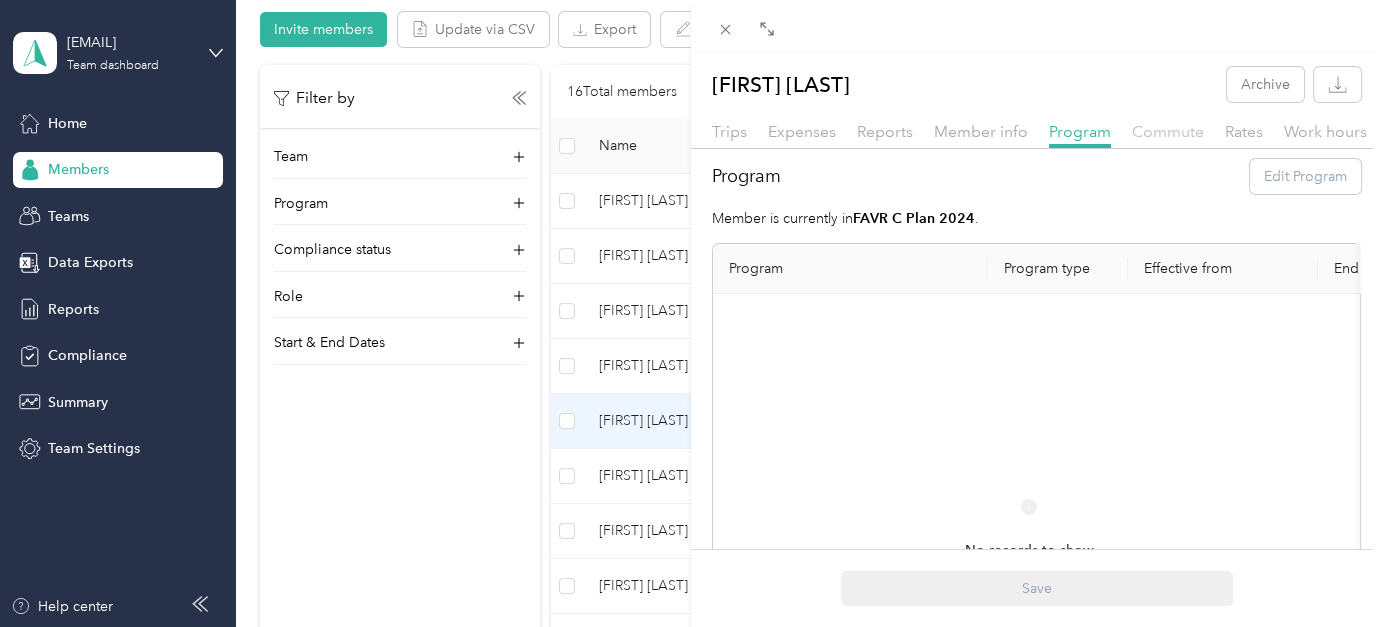 click on "Commute" at bounding box center (1168, 131) 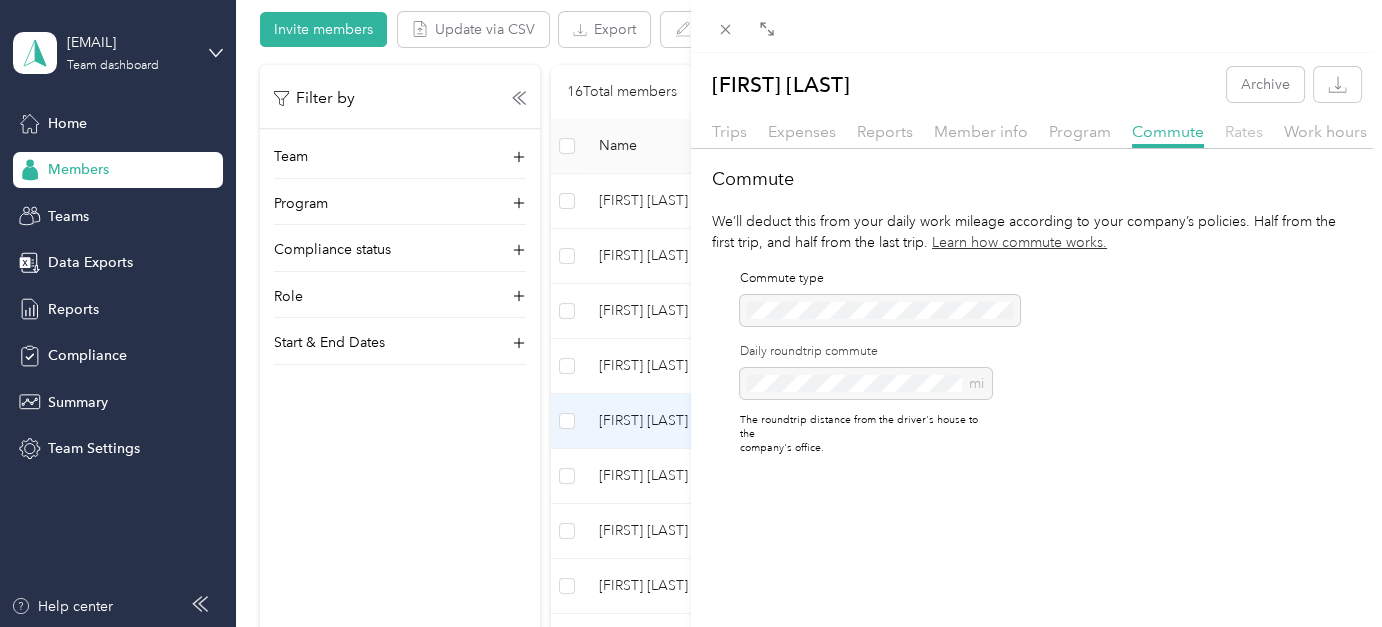 click on "Rates" at bounding box center (1244, 131) 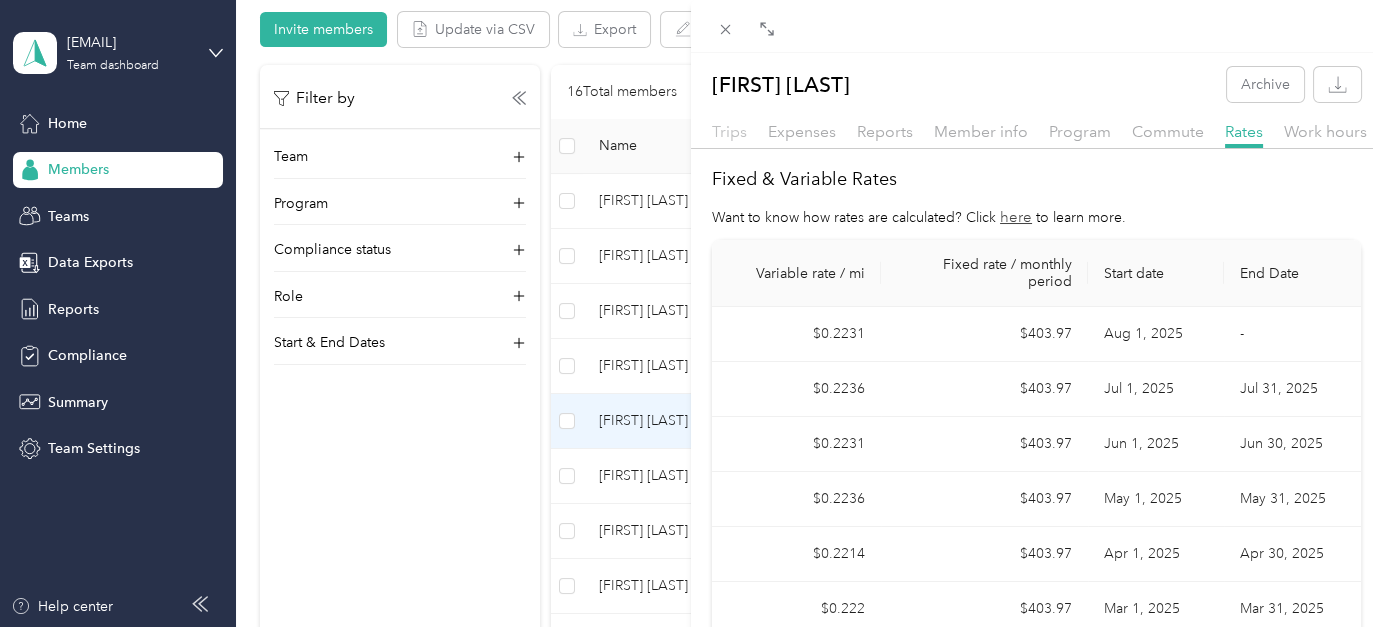 click on "Trips" at bounding box center [729, 131] 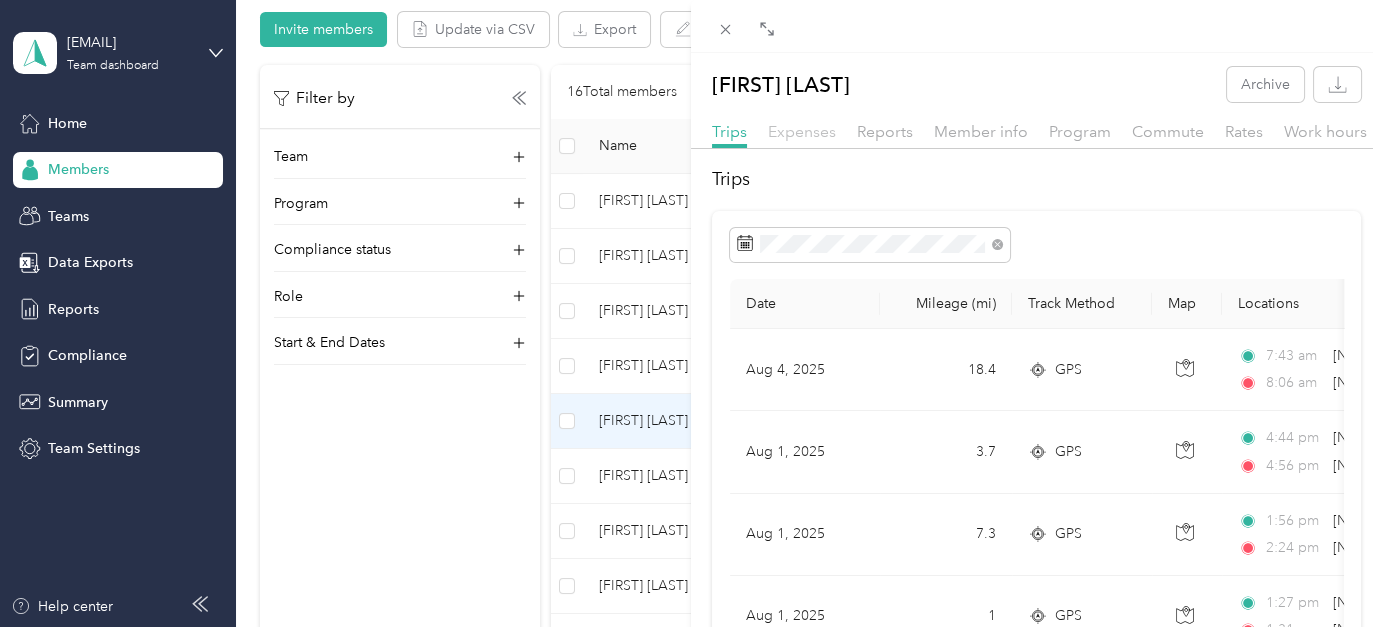 click on "Expenses" at bounding box center [802, 131] 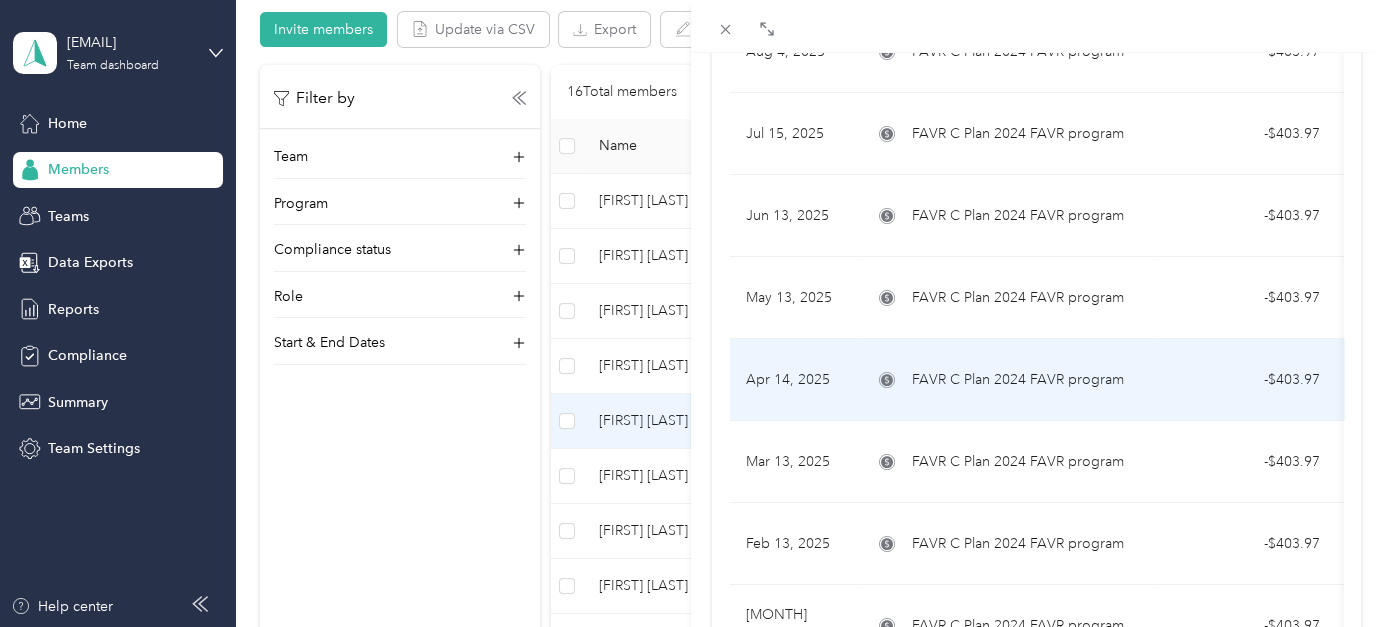 scroll, scrollTop: 0, scrollLeft: 0, axis: both 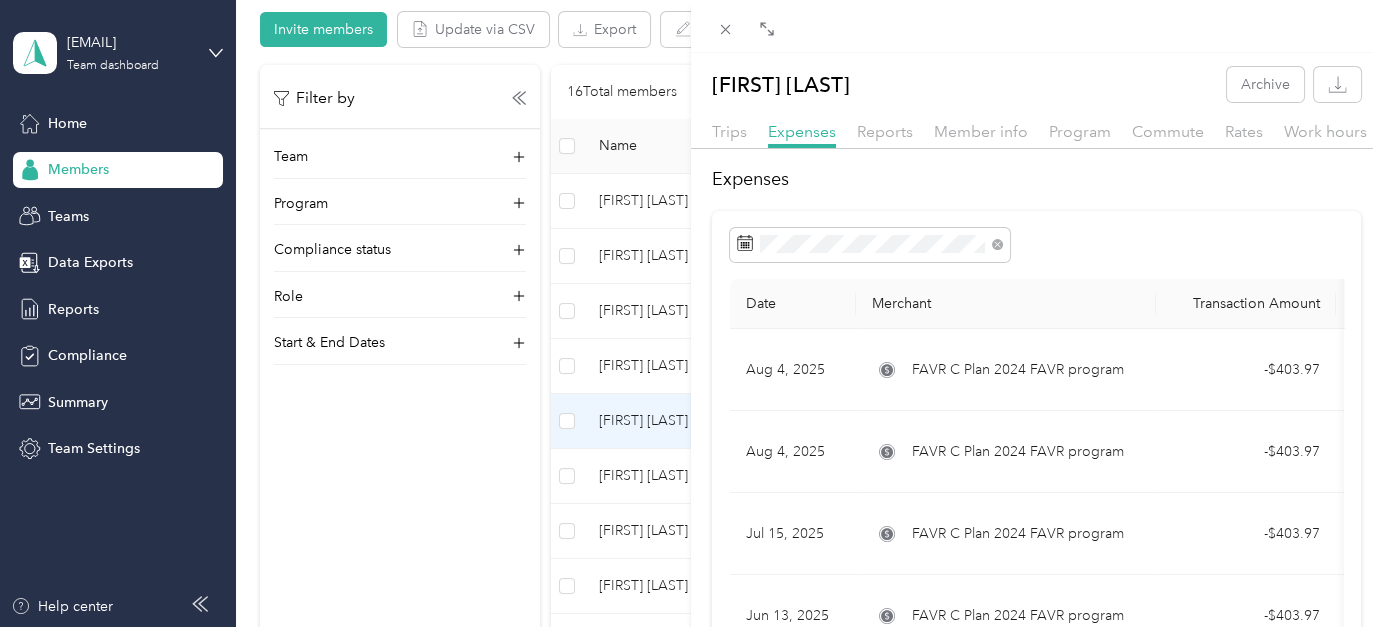 click on "Jeffrey Williams Archive Trips Expenses Reports Member info Program Commute Rates Work hours Expenses Date Merchant Transaction Amount Purpose Report           Aug 4, 2025 FAVR C Plan 2024 FAVR program -  $403.97 Convergint Technologies Aug 1 - 31, 2025 Fixed Payment Aug 4, 2025 FAVR C Plan 2024 FAVR program -  $403.97 Convergint Technologies Jul 1 - 31, 2025 Fixed Payment Jul 15, 2025 FAVR C Plan 2024 FAVR program -  $403.97 Convergint Technologies Jun 1 - 30, 2025 Fixed Payment Jun 13, 2025 FAVR C Plan 2024 FAVR program -  $403.97 Convergint Technologies May 1 - 31, 2025 Fixed Payment May 13, 2025 FAVR C Plan 2024 FAVR program -  $403.97 Convergint Technologies Apr 1 - 30, 2025 Fixed Payment Apr 14, 2025 FAVR C Plan 2024 FAVR program -  $403.97 Convergint Technologies Mar 1 - 31, 2025 Fixed Payment Mar 13, 2025 FAVR C Plan 2024 FAVR program -  $403.97 Convergint Technologies Feb 1 - 28, 2025 Fixed Payment Feb 13, 2025 FAVR C Plan 2024 FAVR program -  $403.97 Convergint Technologies Jan 13, 2025 -" at bounding box center [691, 313] 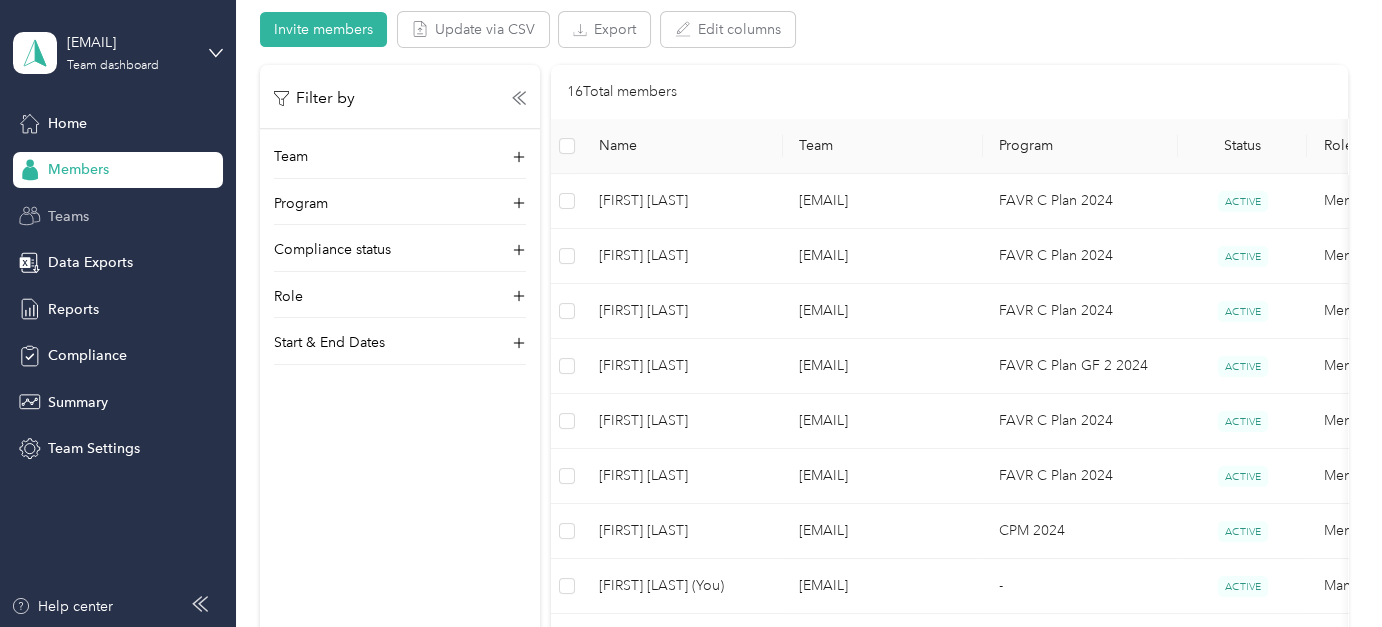 click on "Teams" at bounding box center [68, 216] 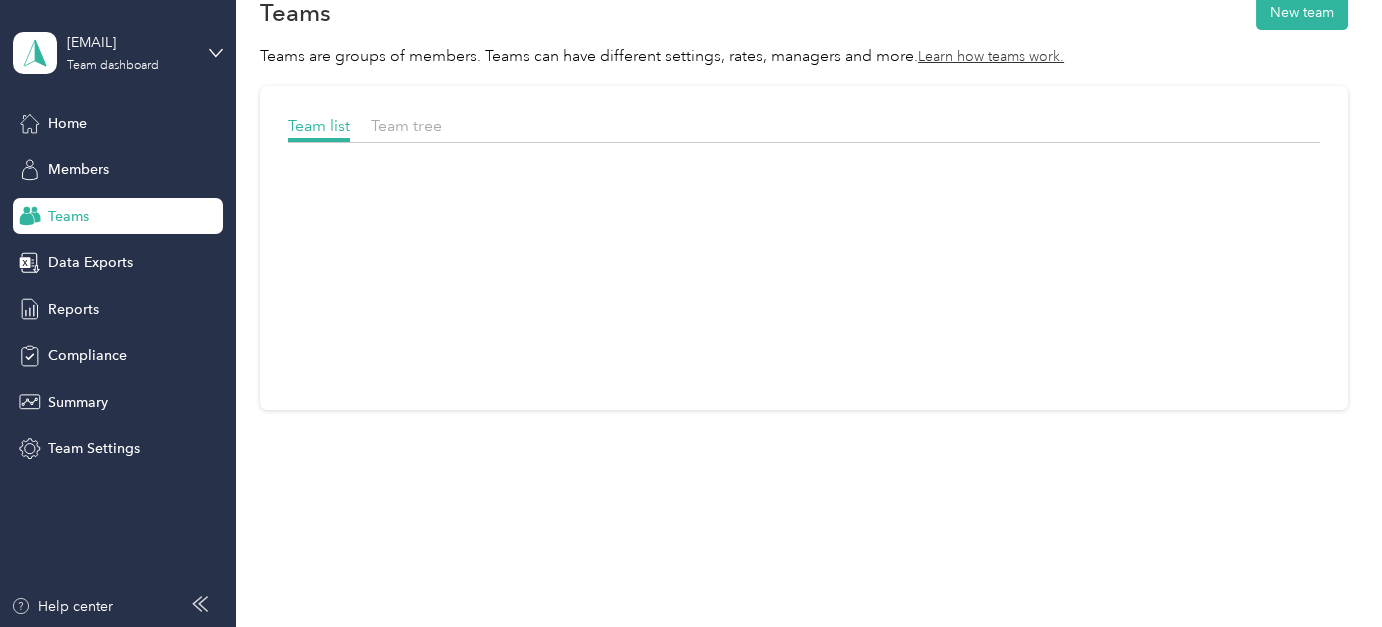 scroll, scrollTop: 42, scrollLeft: 0, axis: vertical 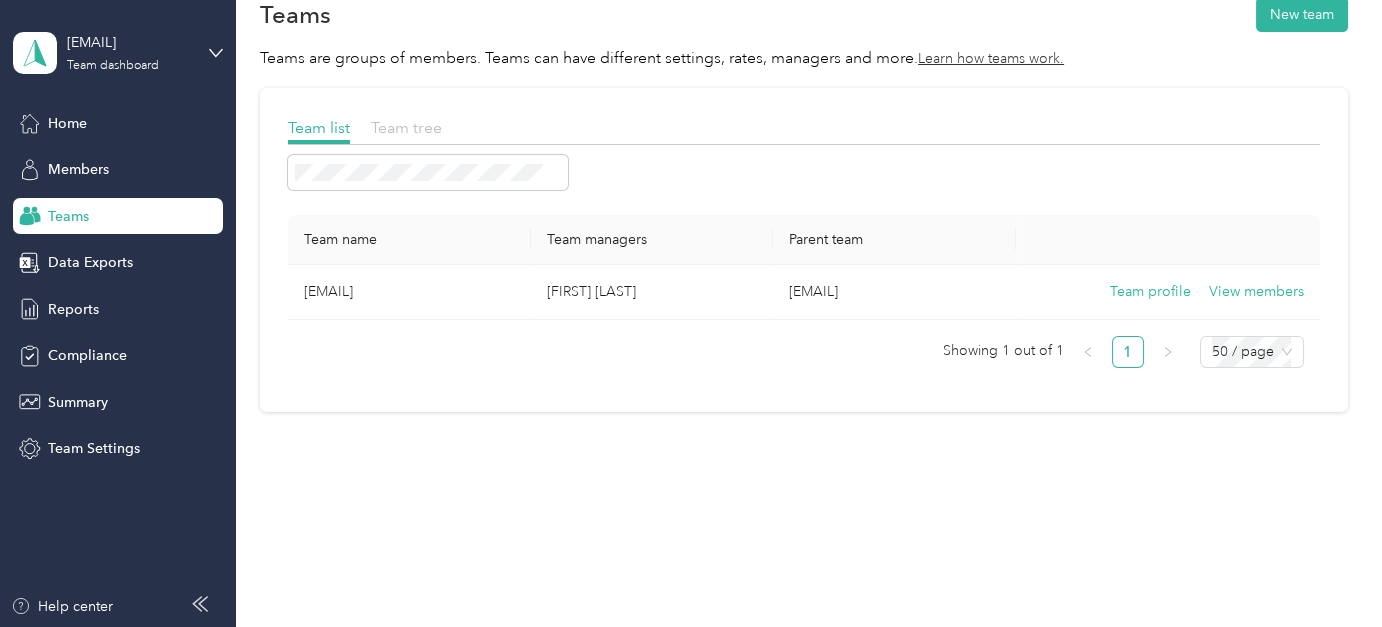 click on "Team tree" at bounding box center [406, 127] 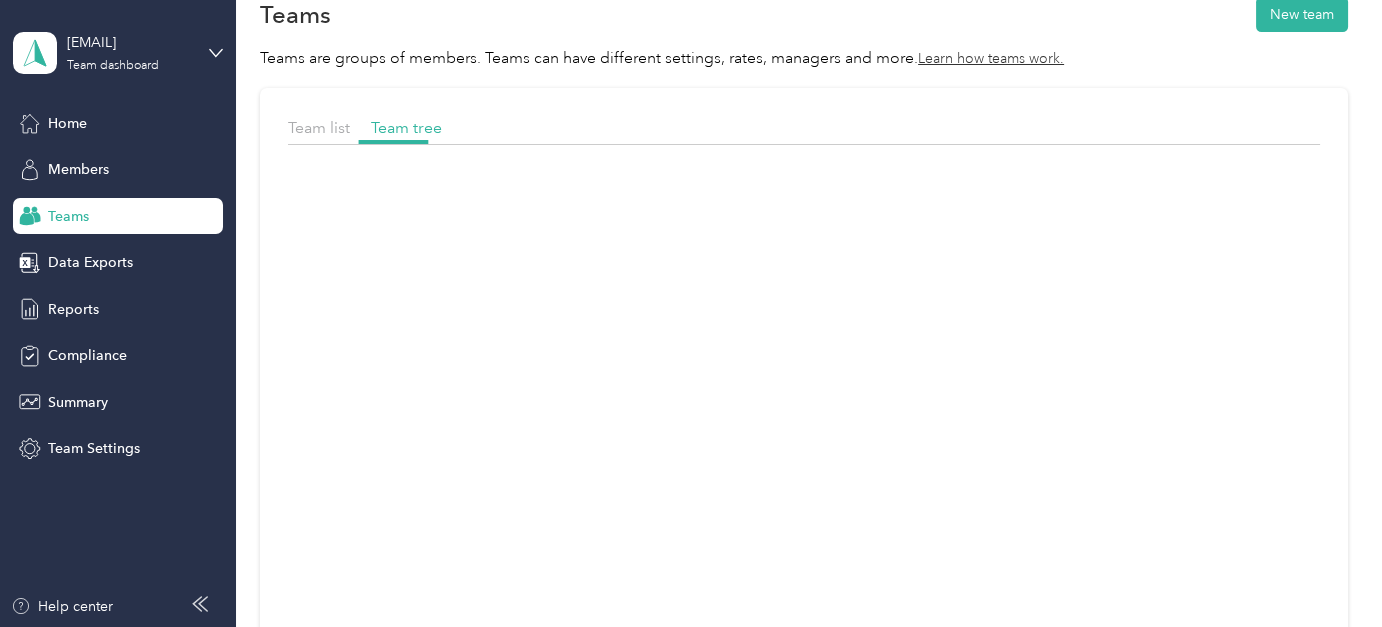 scroll, scrollTop: 200, scrollLeft: 0, axis: vertical 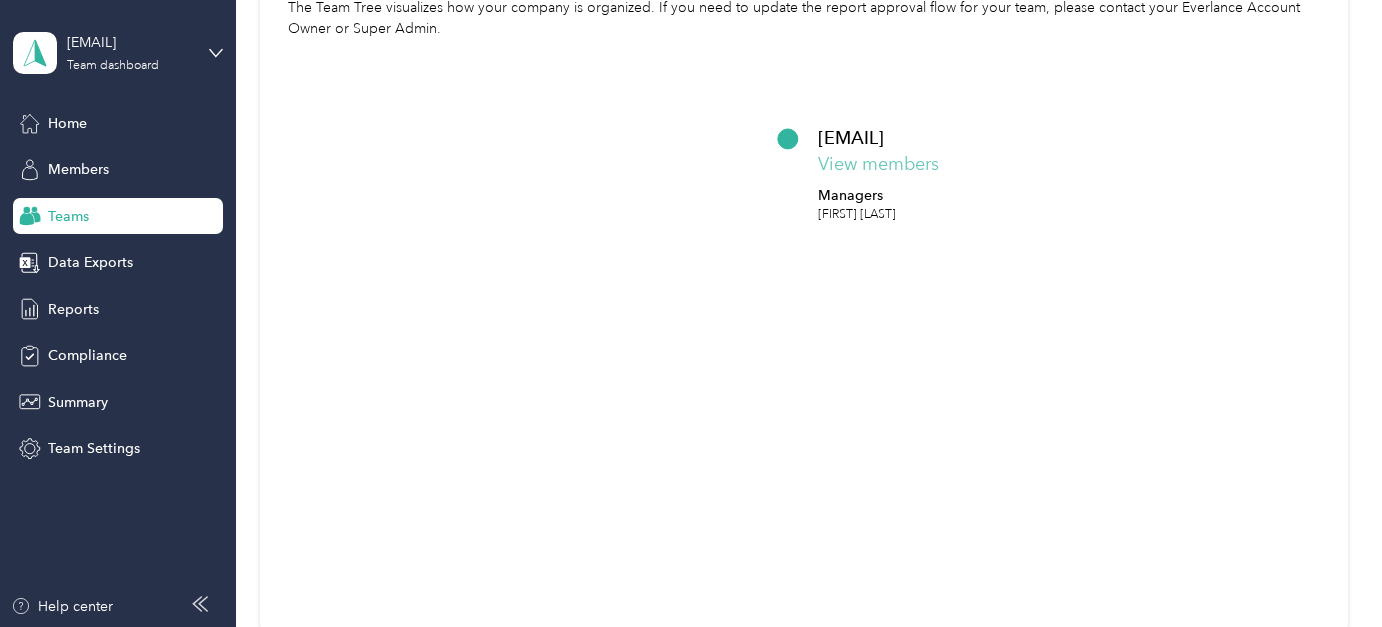 click on "View members" 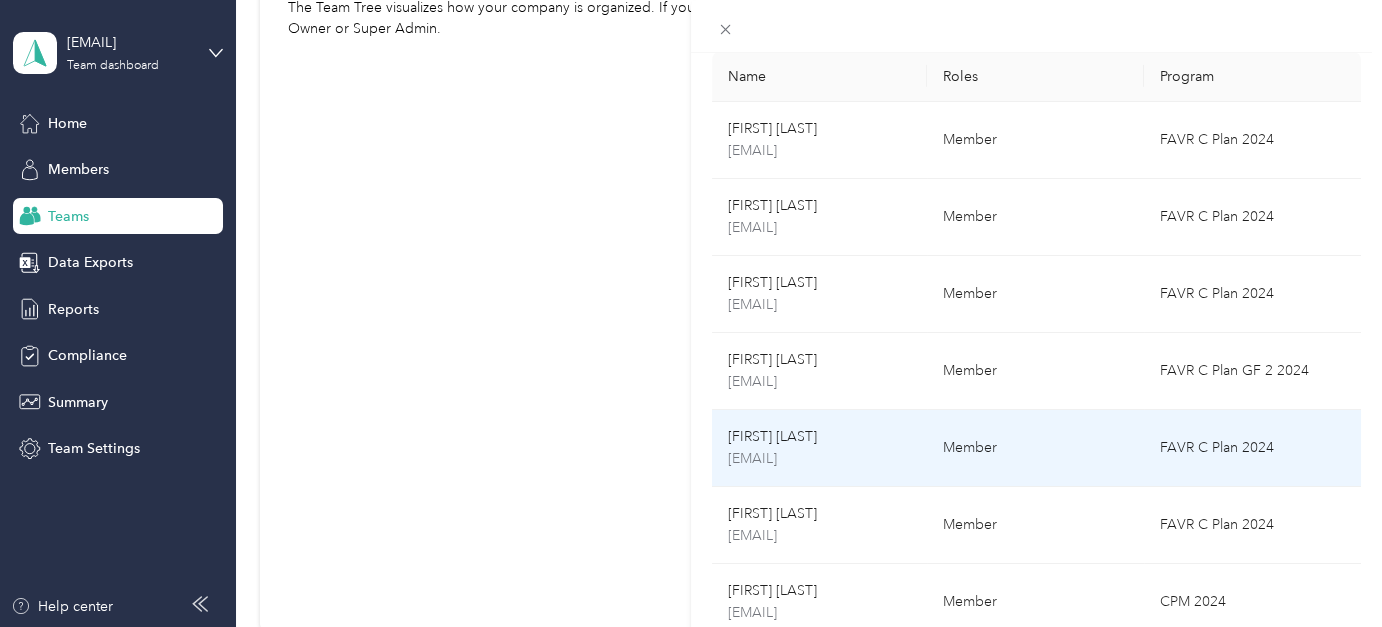 scroll, scrollTop: 100, scrollLeft: 0, axis: vertical 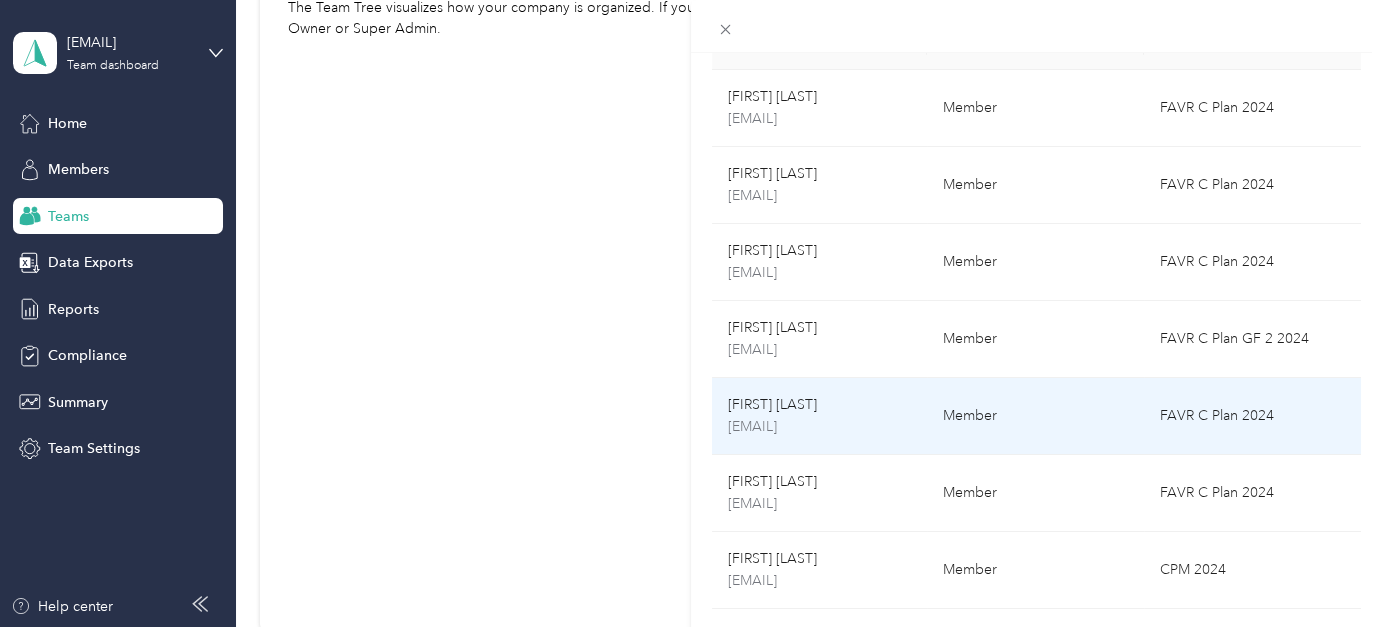 click on "jeffrey.williams@convergint.com" at bounding box center [819, 427] 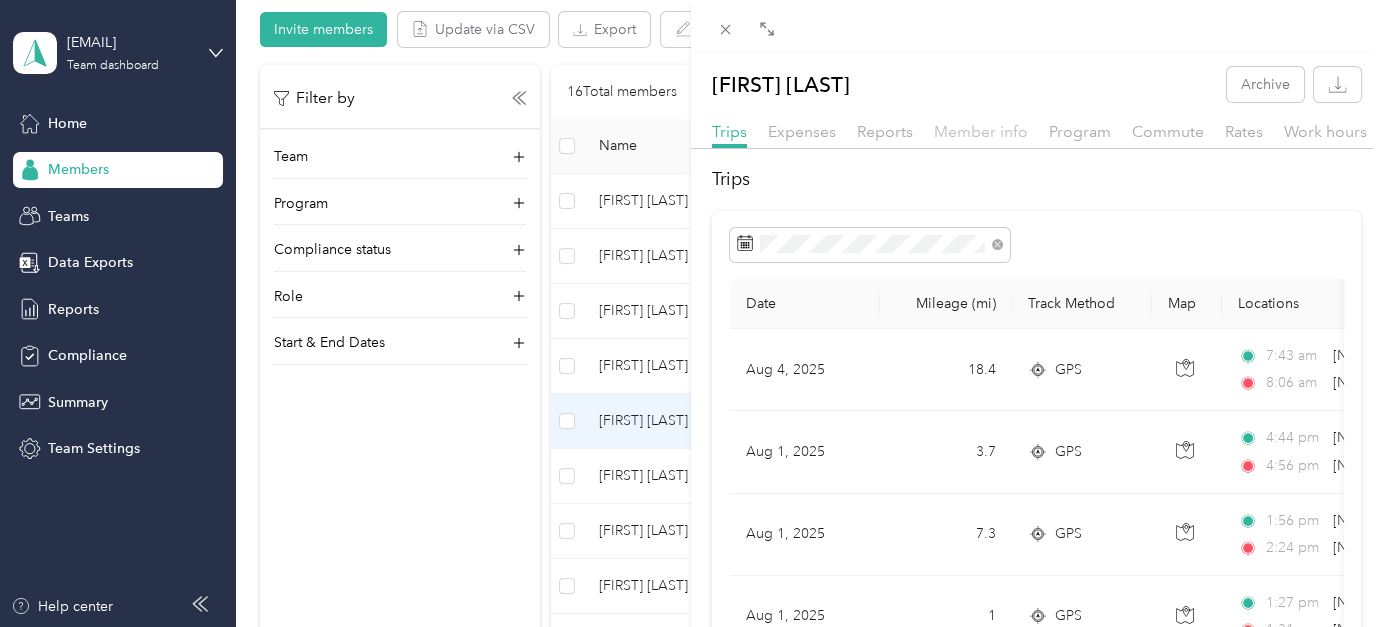 click on "Member info" at bounding box center (981, 131) 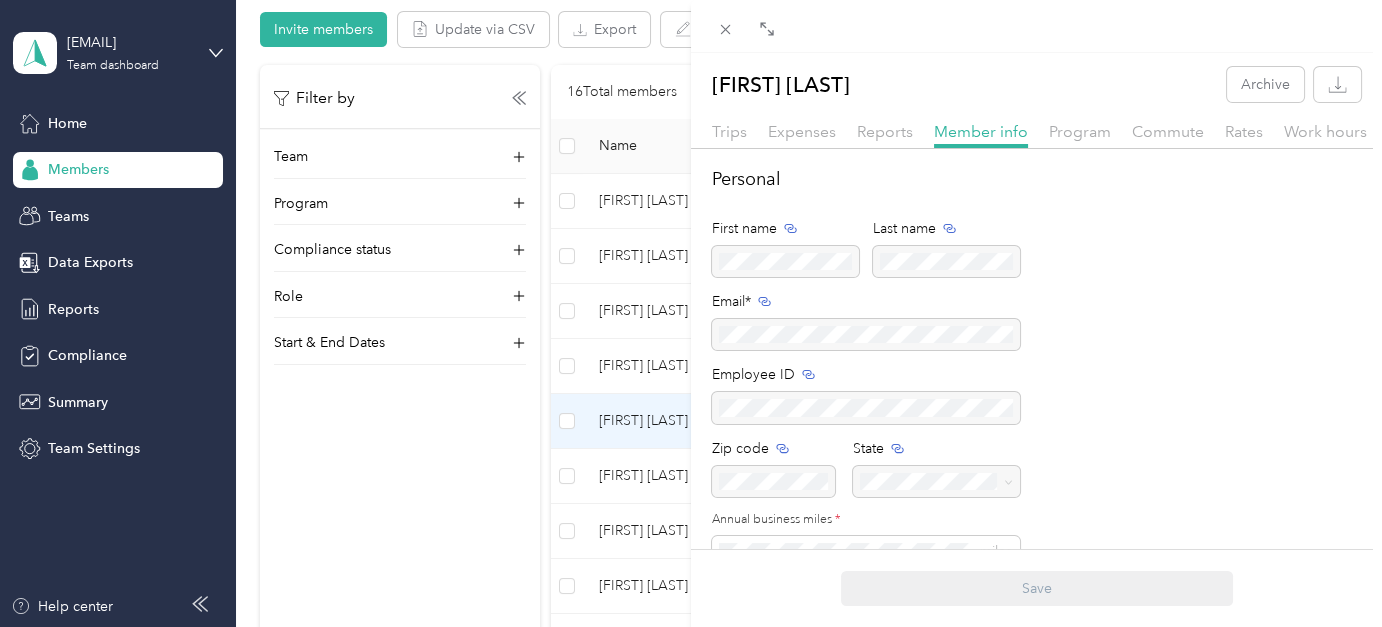 click on "Jeffrey Williams Archive Trips Expenses Reports Member info Program Commute Rates Work hours Personal First name Last name Email* Employee ID Zip code State Annual business miles   * miles Team Roles*   Member Team* Team Manager Thomas Ballou Short-term Leave Start date   End date   Members on leave will not have access to Everlance. Archive member End date Adding an end date archives a member. Archived members will lose access to Everlance 30 days after the end date. To edit program start date go to the   program tab Custom Meta-data CTC   Office Location   Save" at bounding box center [691, 313] 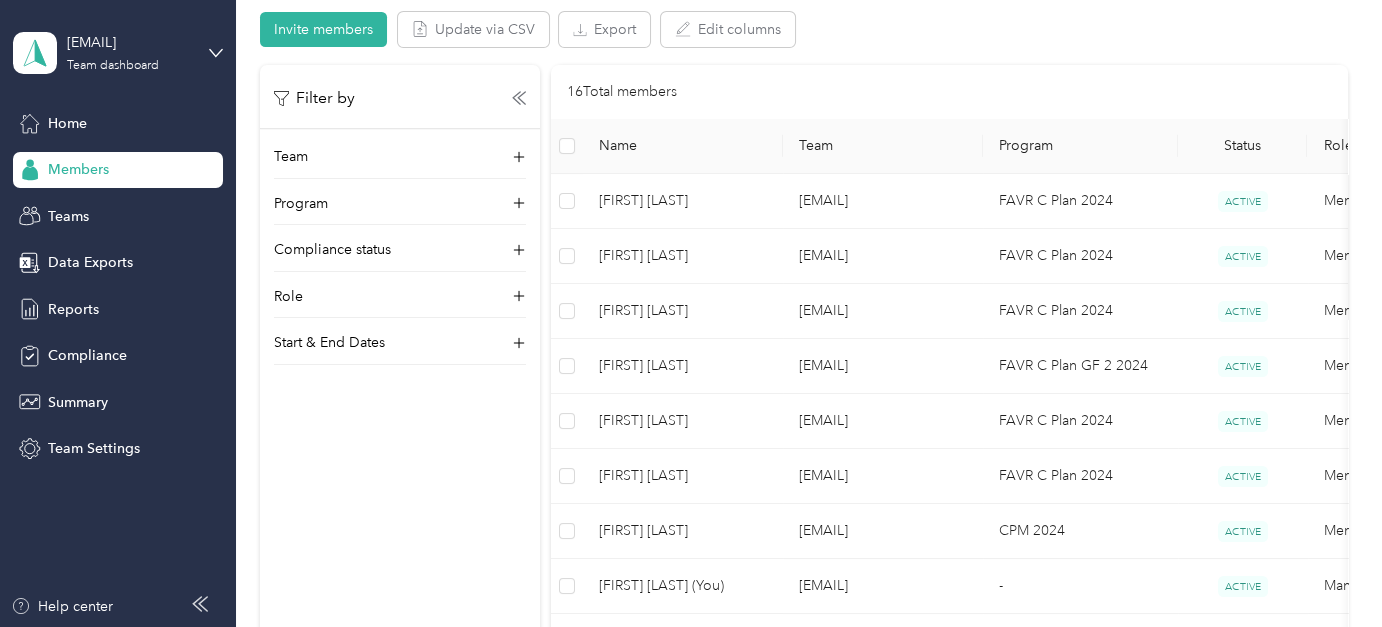 click on "Home" at bounding box center [67, 123] 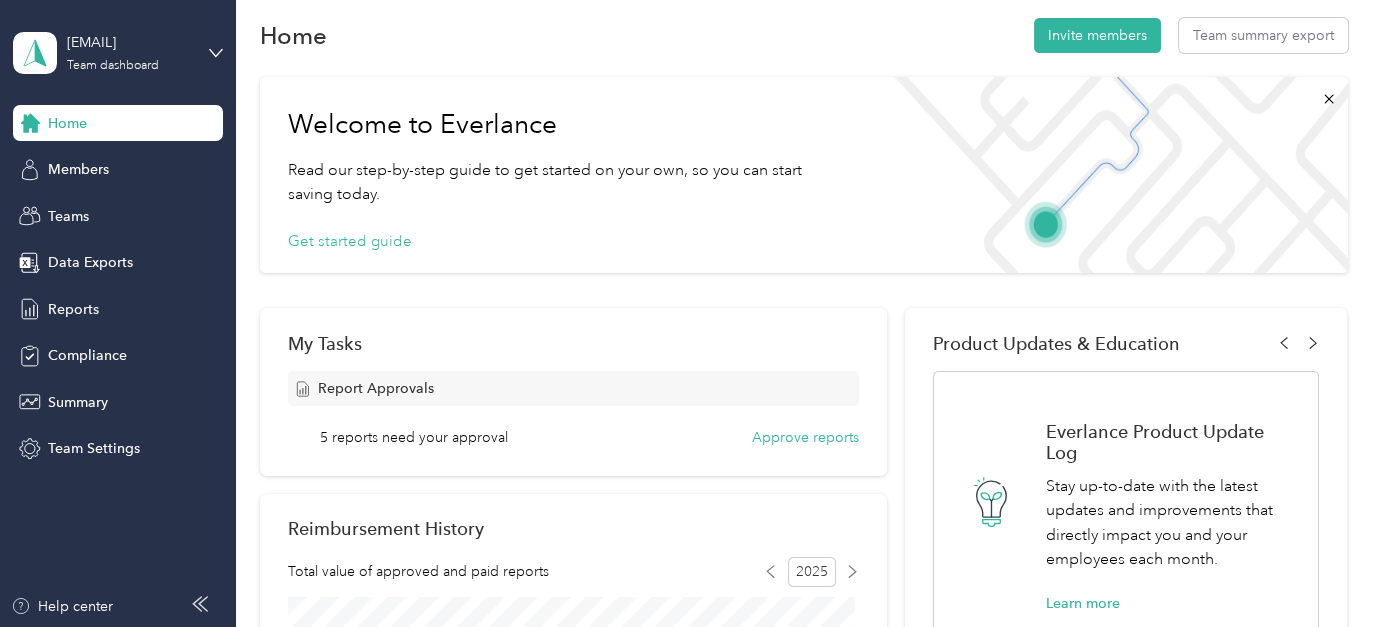 scroll, scrollTop: 0, scrollLeft: 0, axis: both 